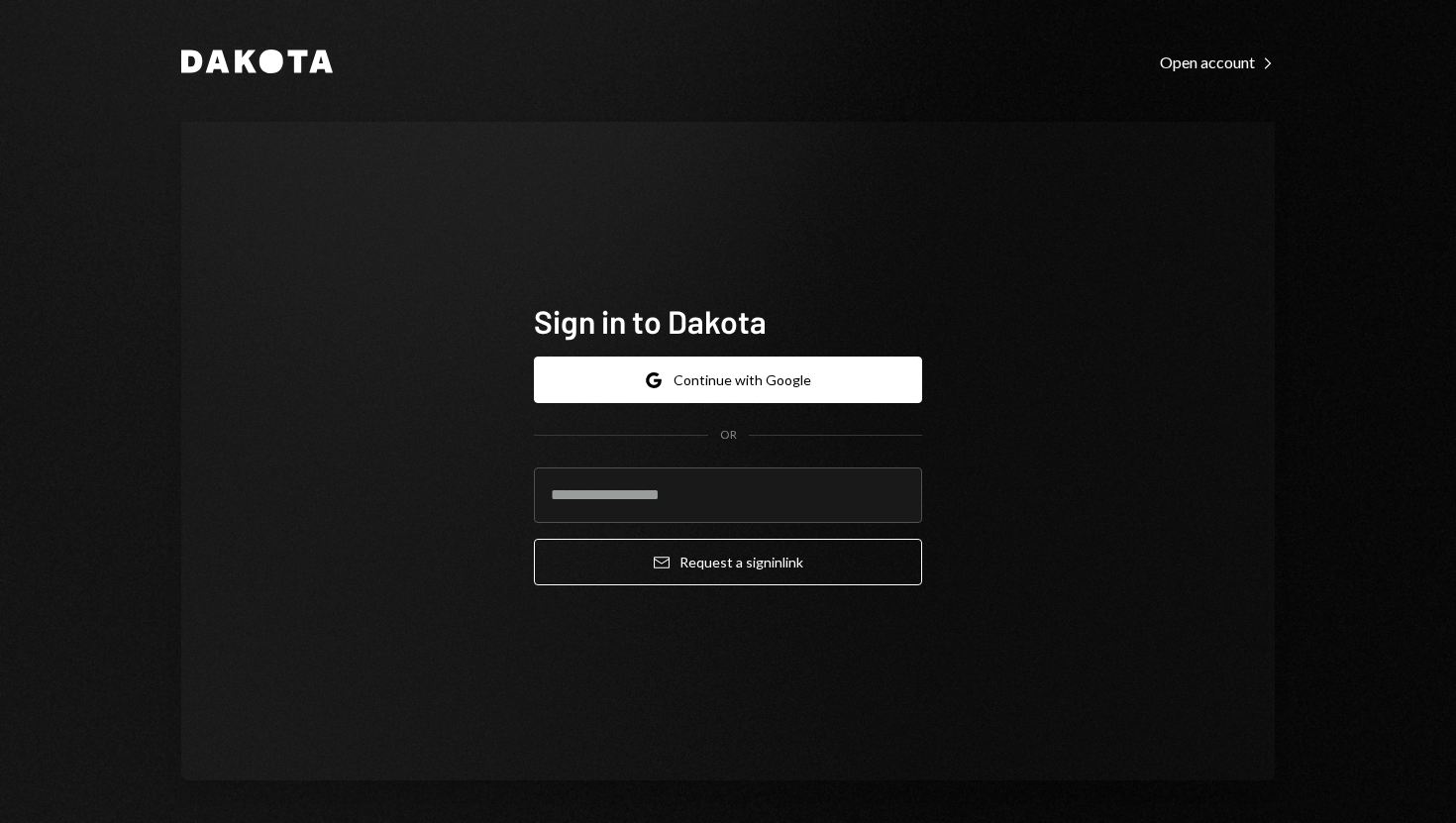 scroll, scrollTop: 0, scrollLeft: 0, axis: both 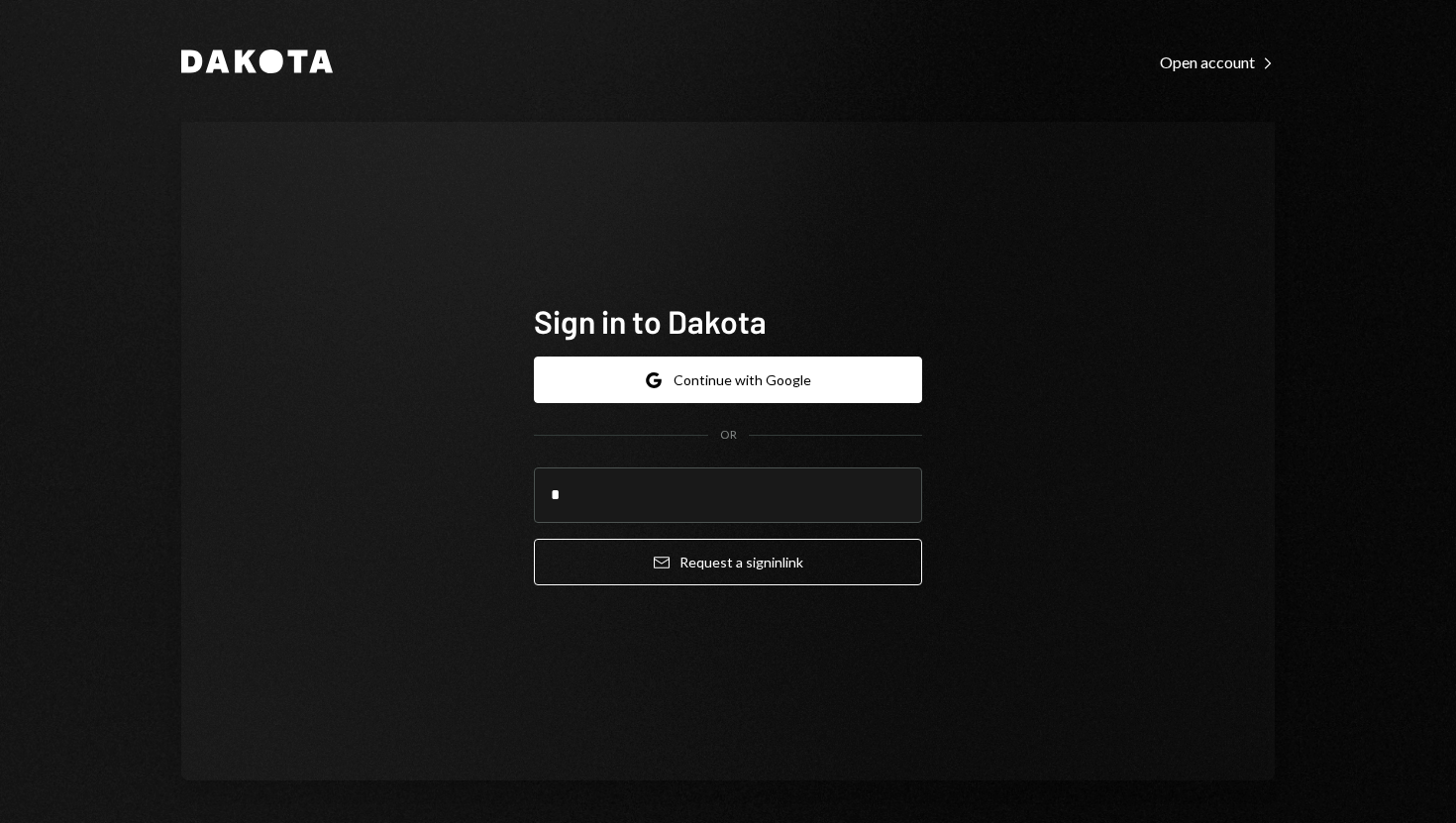 type on "**********" 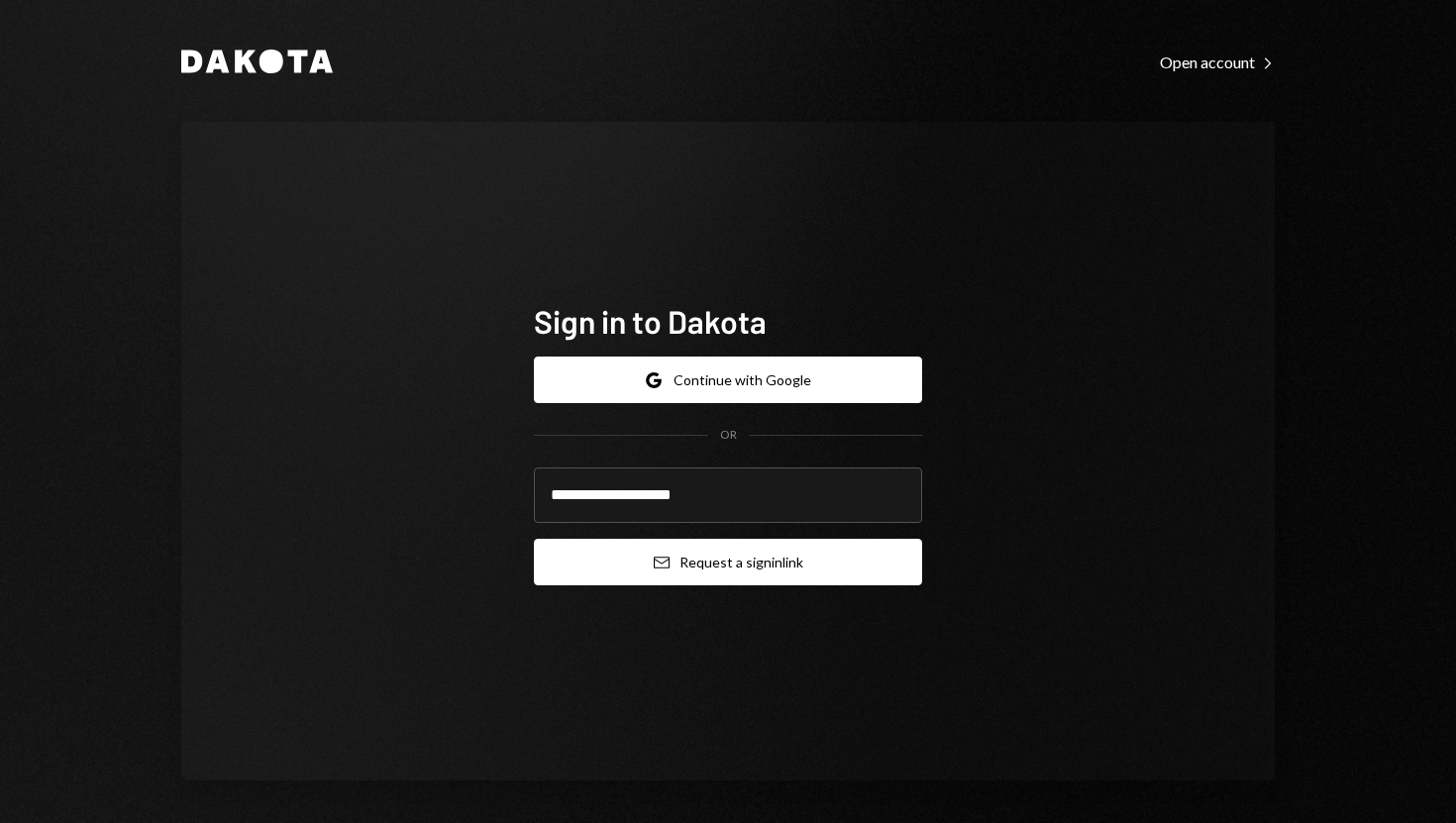 click on "Email Request a sign  in  link" at bounding box center [728, 562] 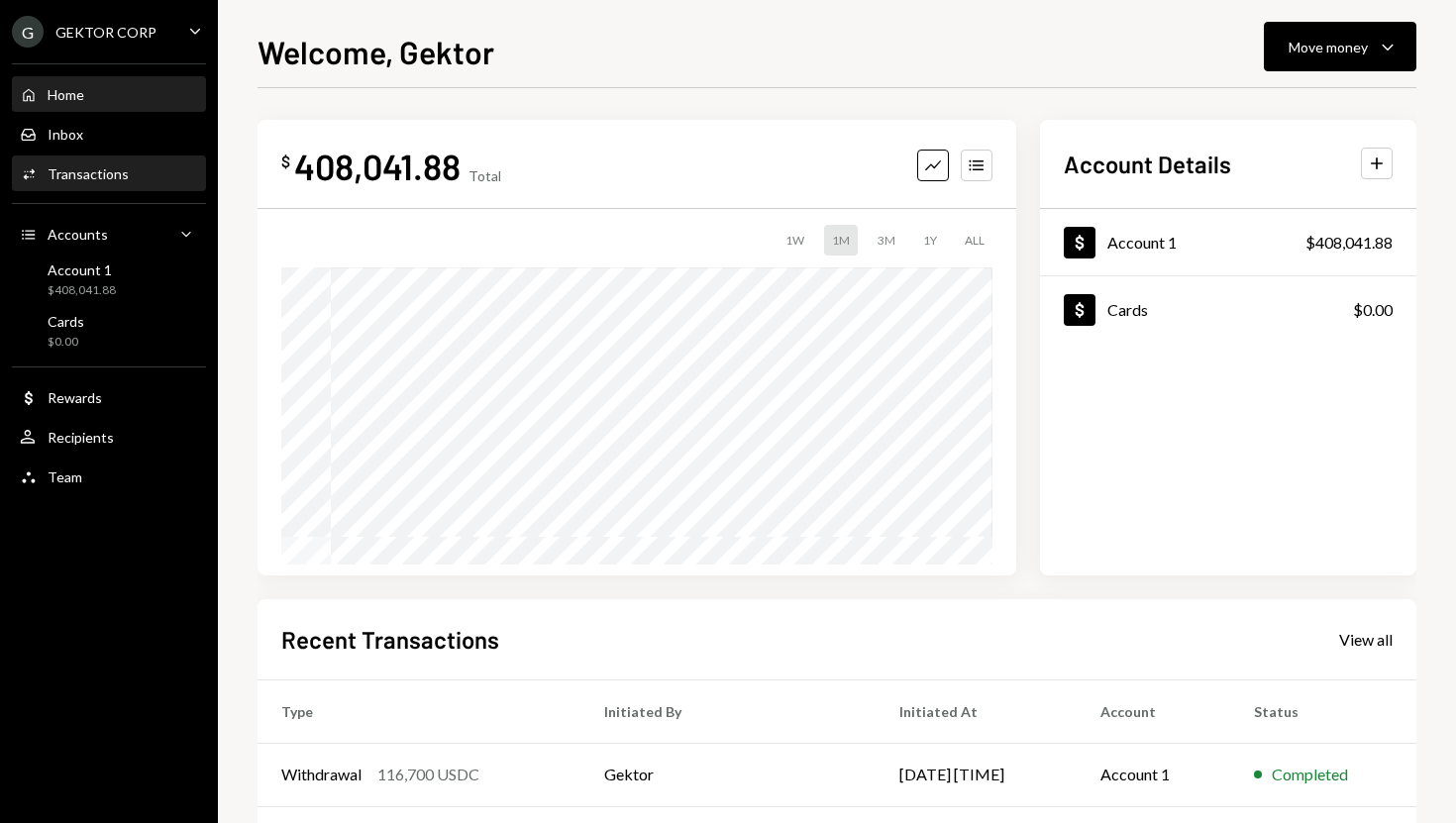 click on "Transactions" at bounding box center (88, 173) 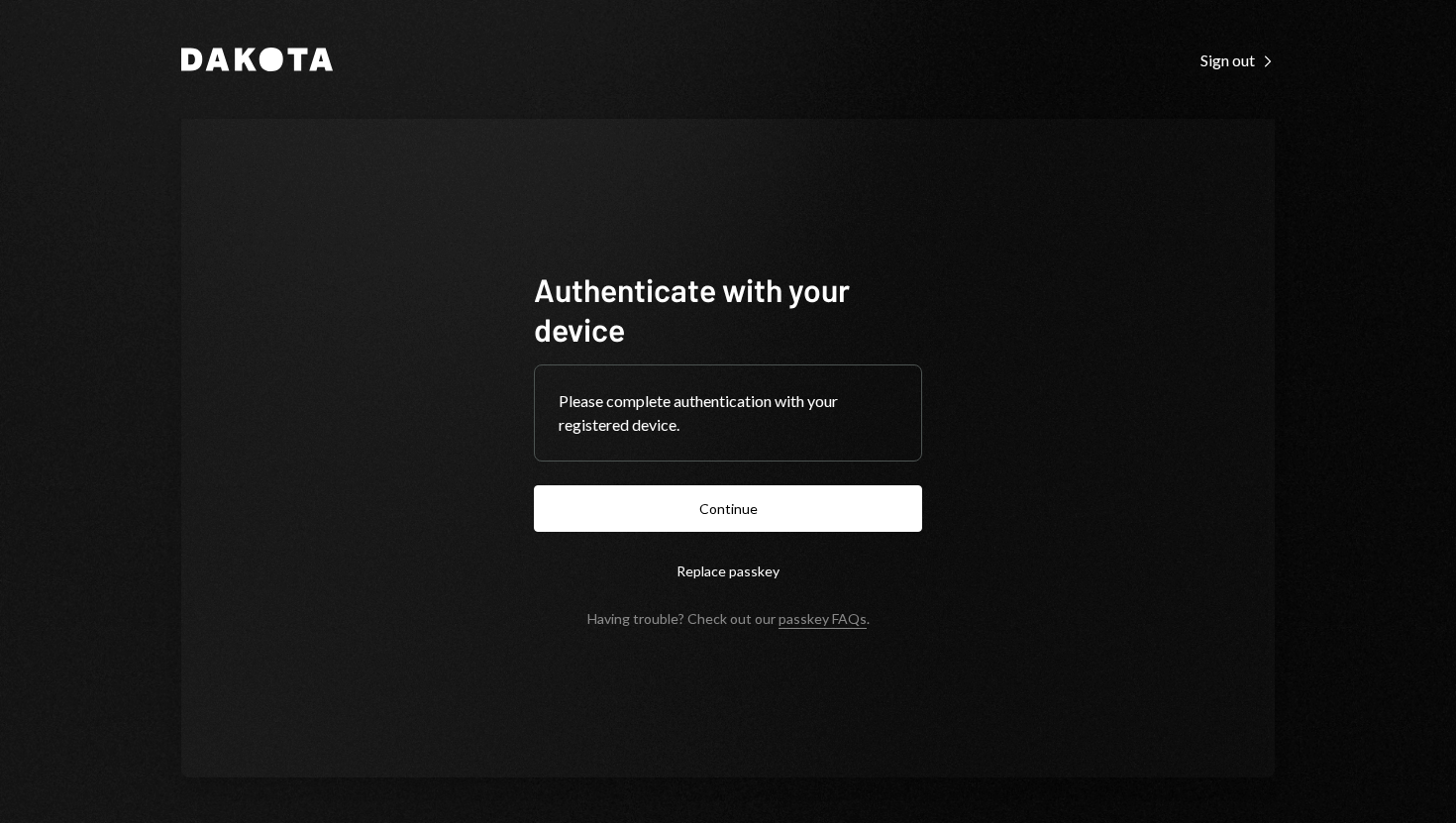 scroll, scrollTop: 0, scrollLeft: 0, axis: both 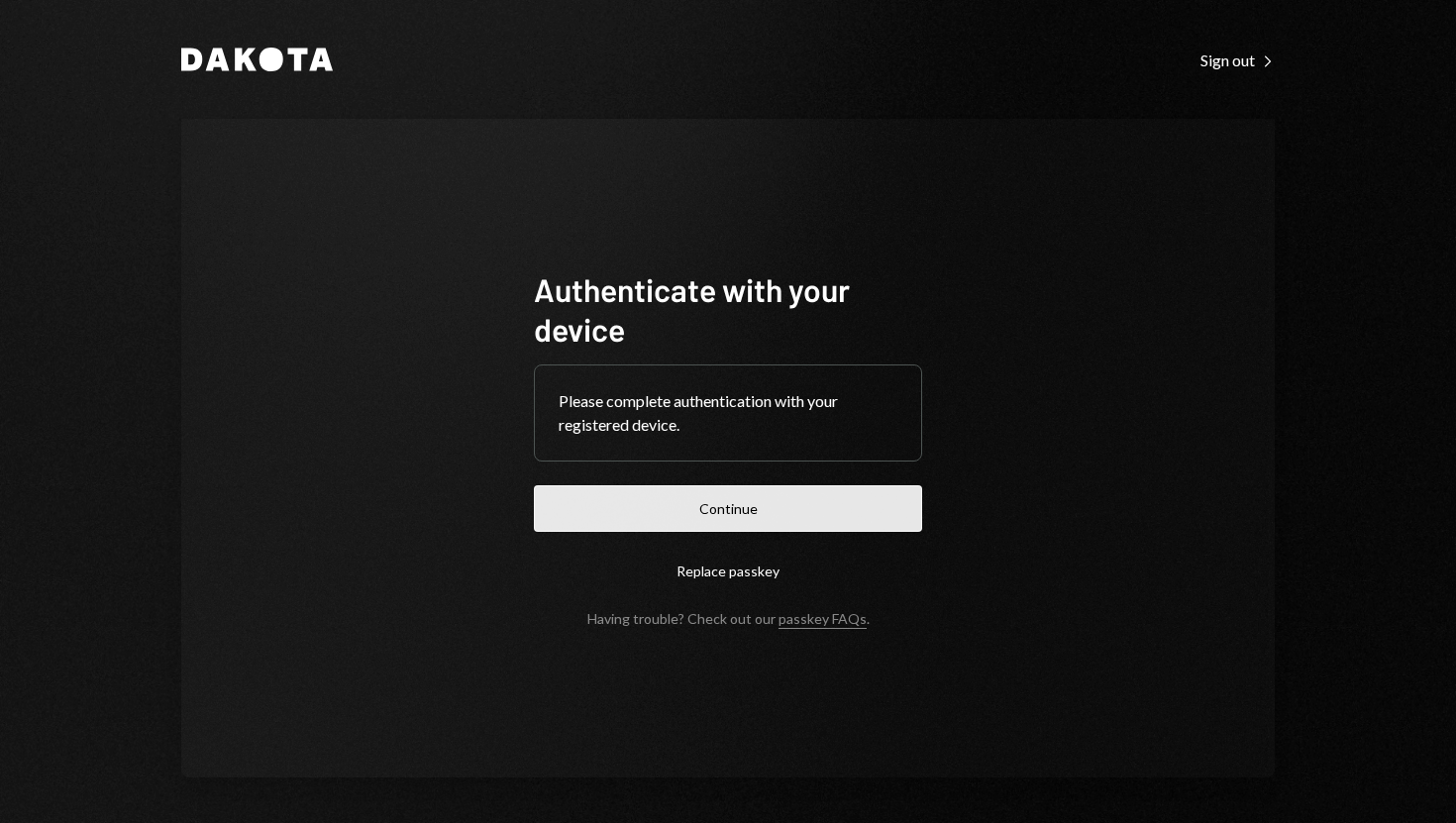 click on "Continue" at bounding box center [728, 508] 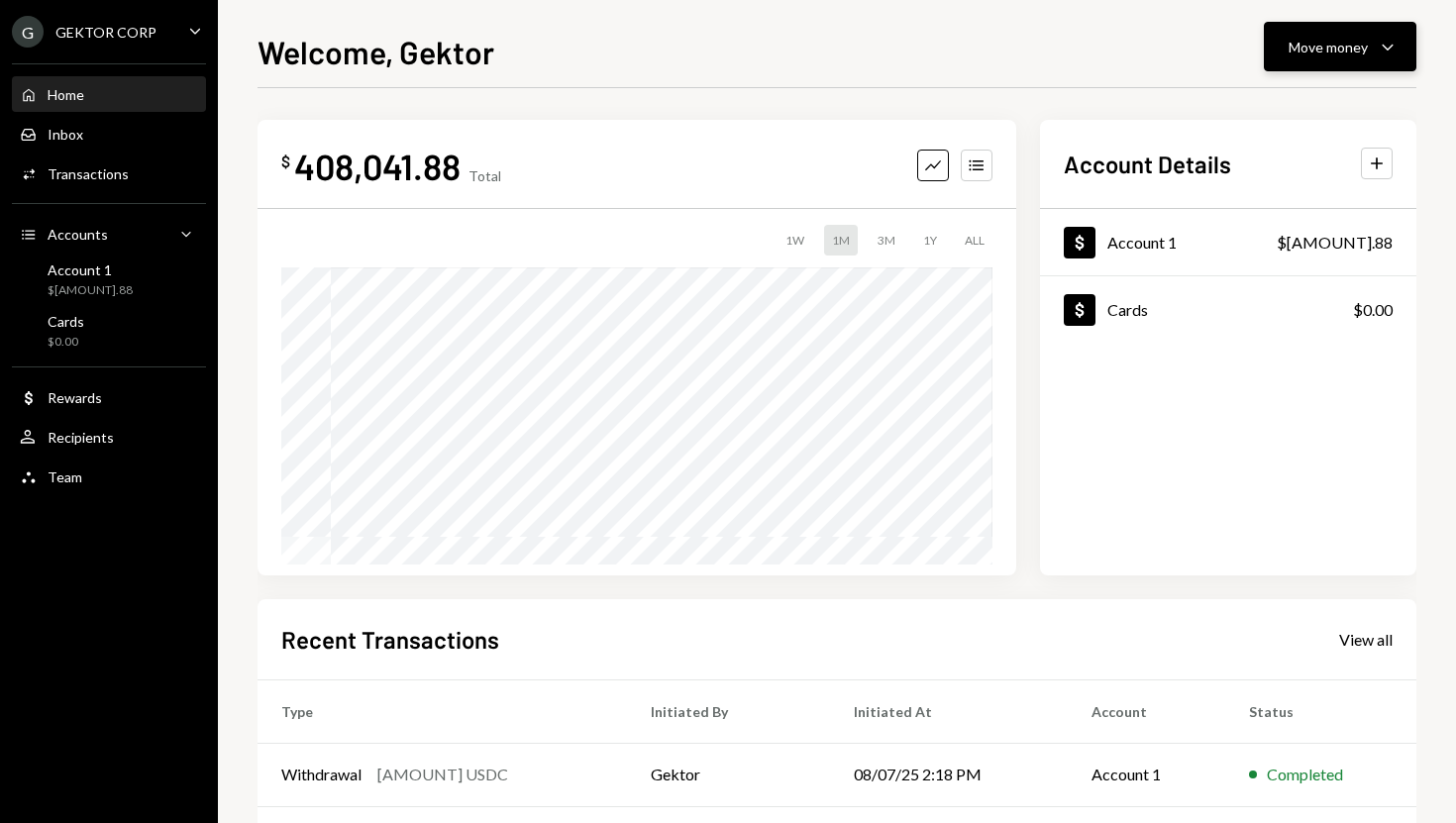 click on "Move money Caret Down" at bounding box center (1340, 47) 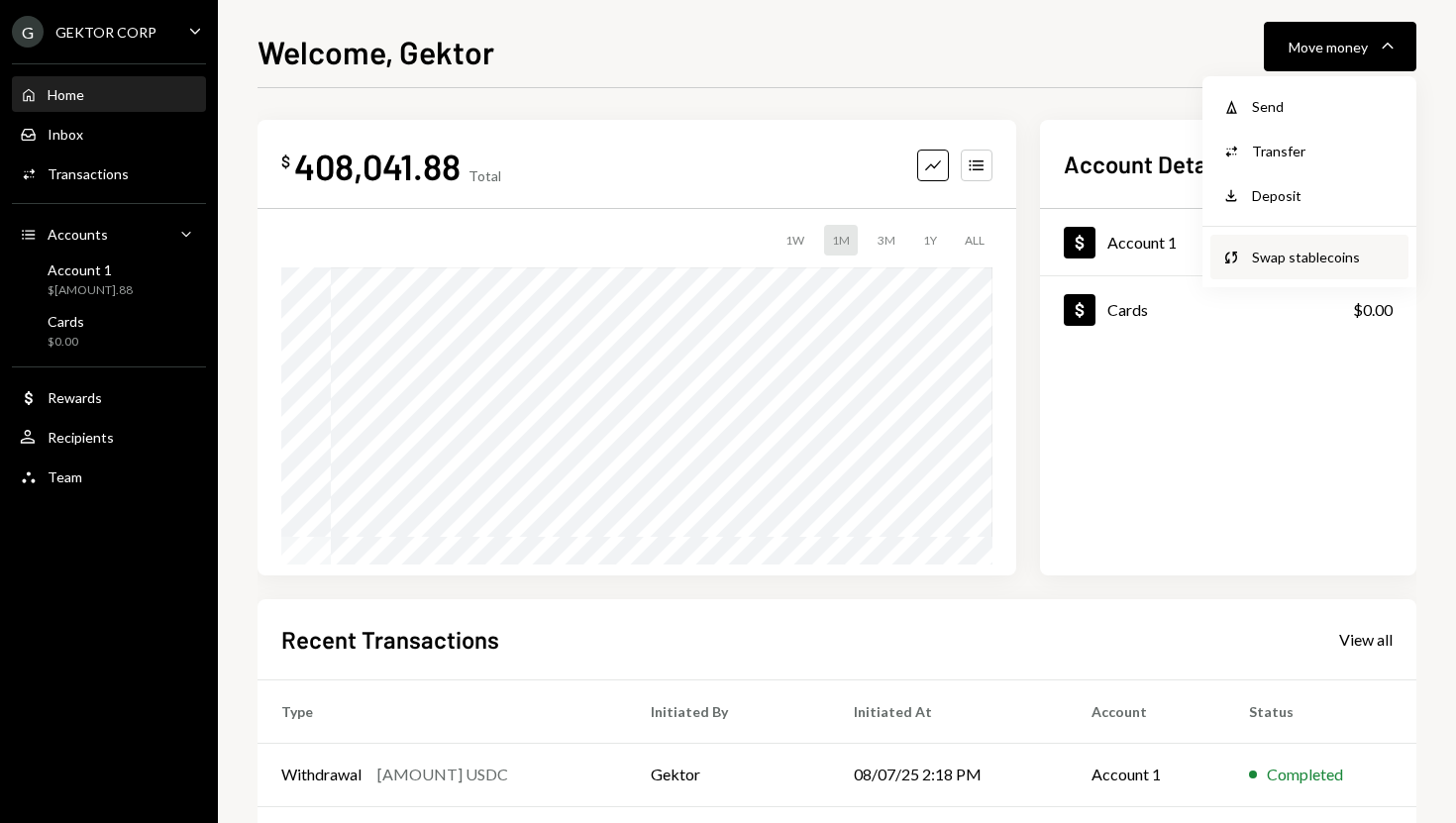 click on "Swap stablecoins" at bounding box center (1324, 257) 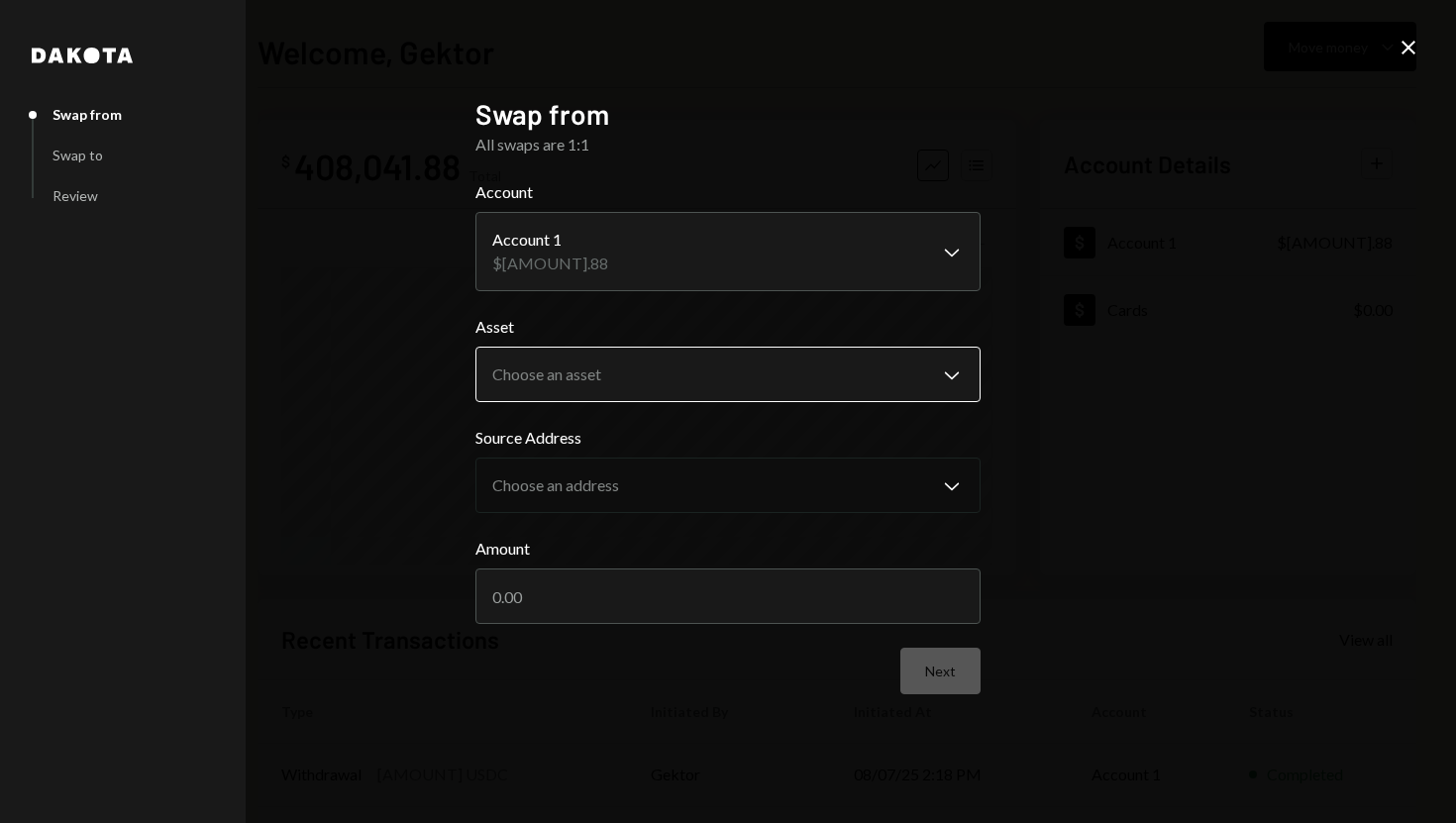 click on "**********" at bounding box center [728, 411] 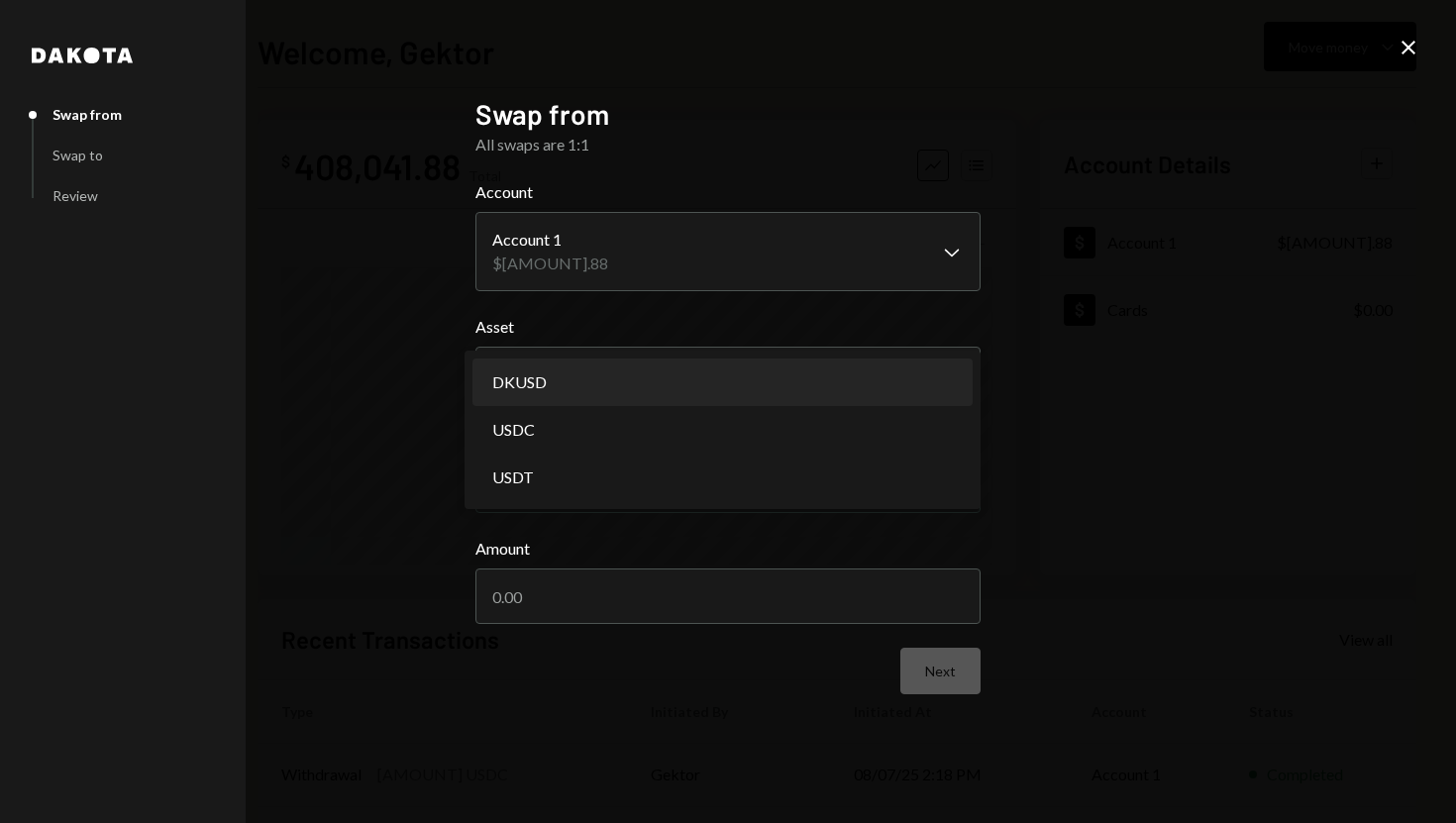 select on "*****" 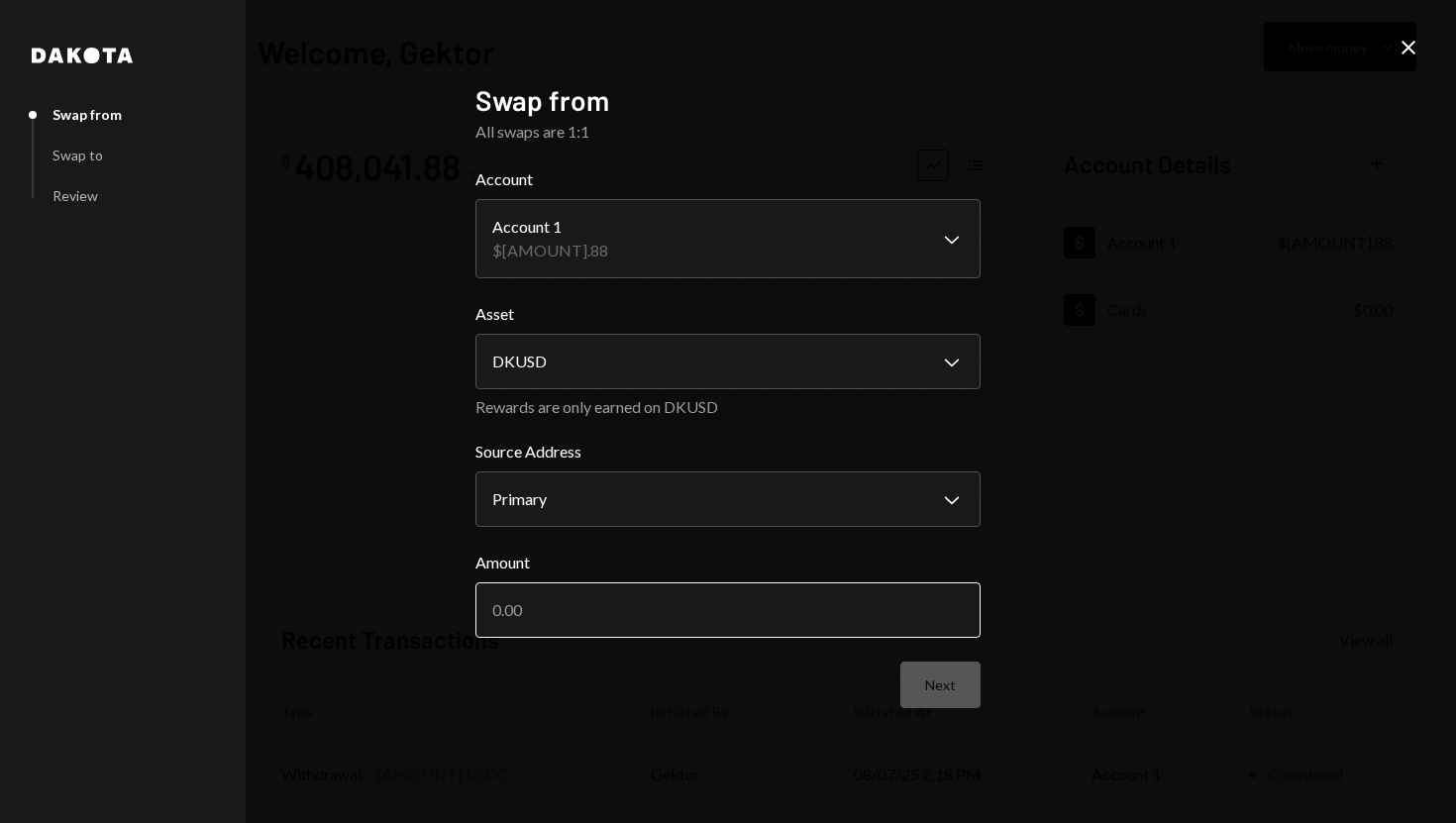 click on "Amount" at bounding box center [728, 610] 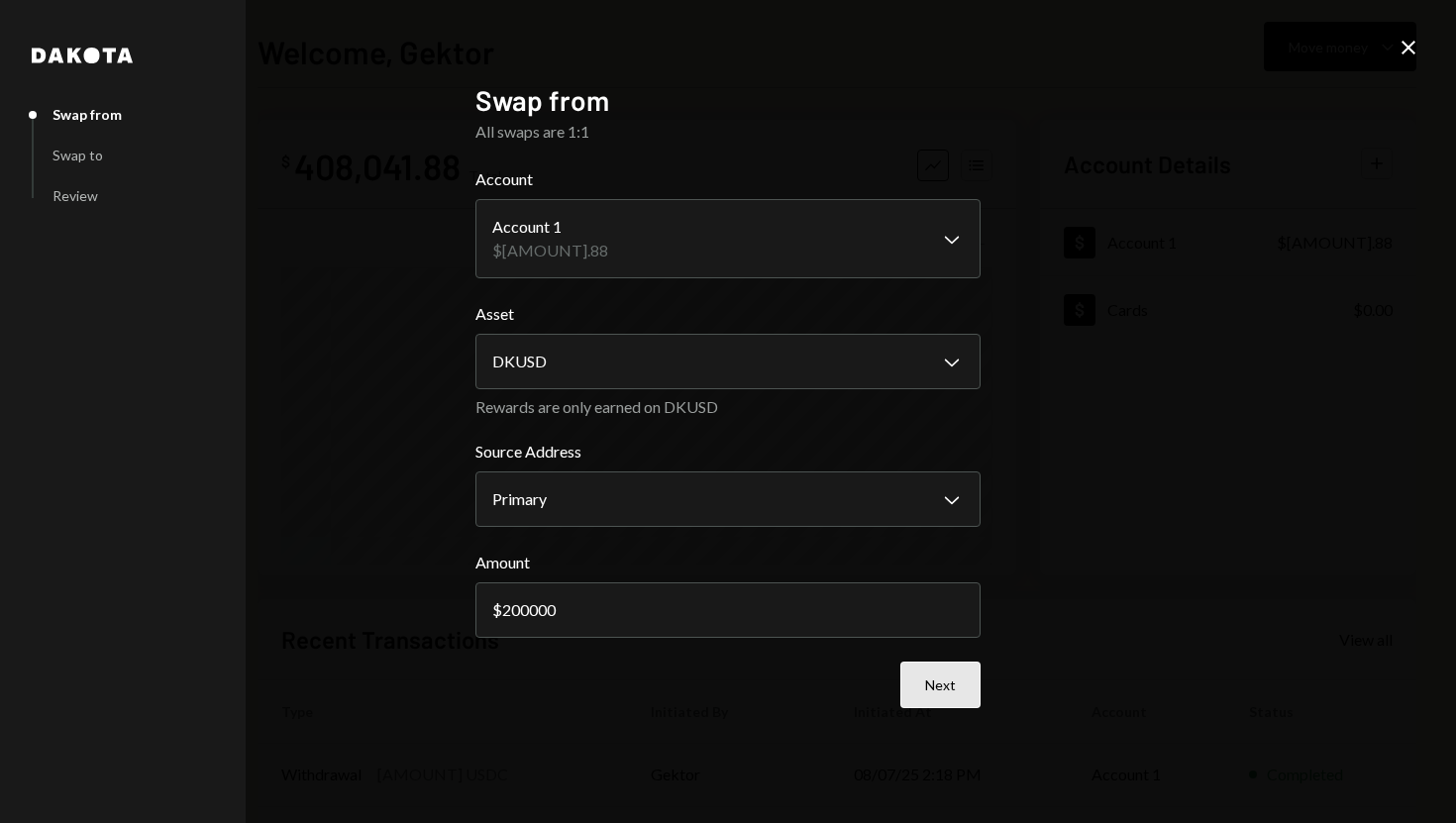 type on "200000" 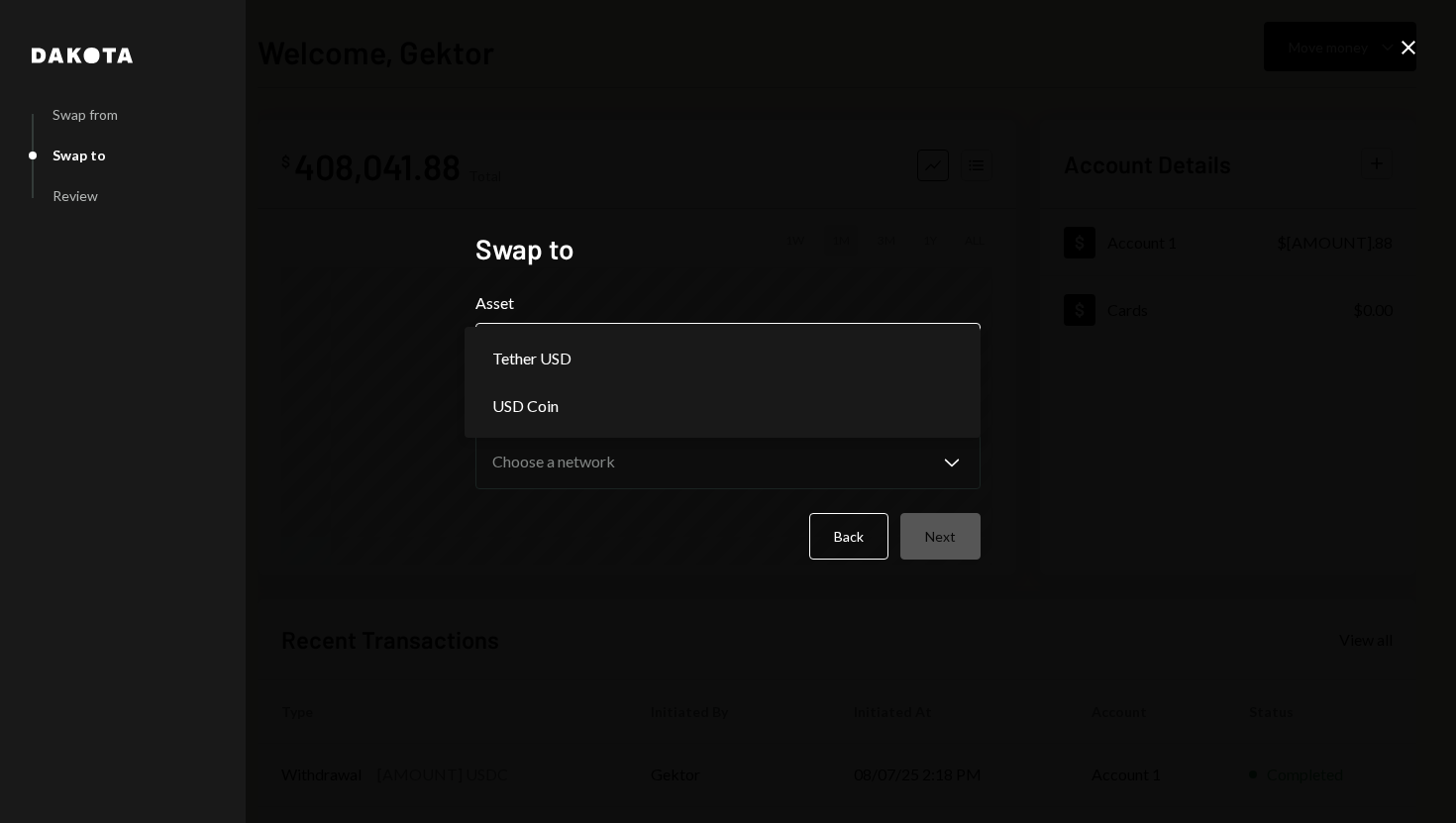 click on "**********" at bounding box center [728, 411] 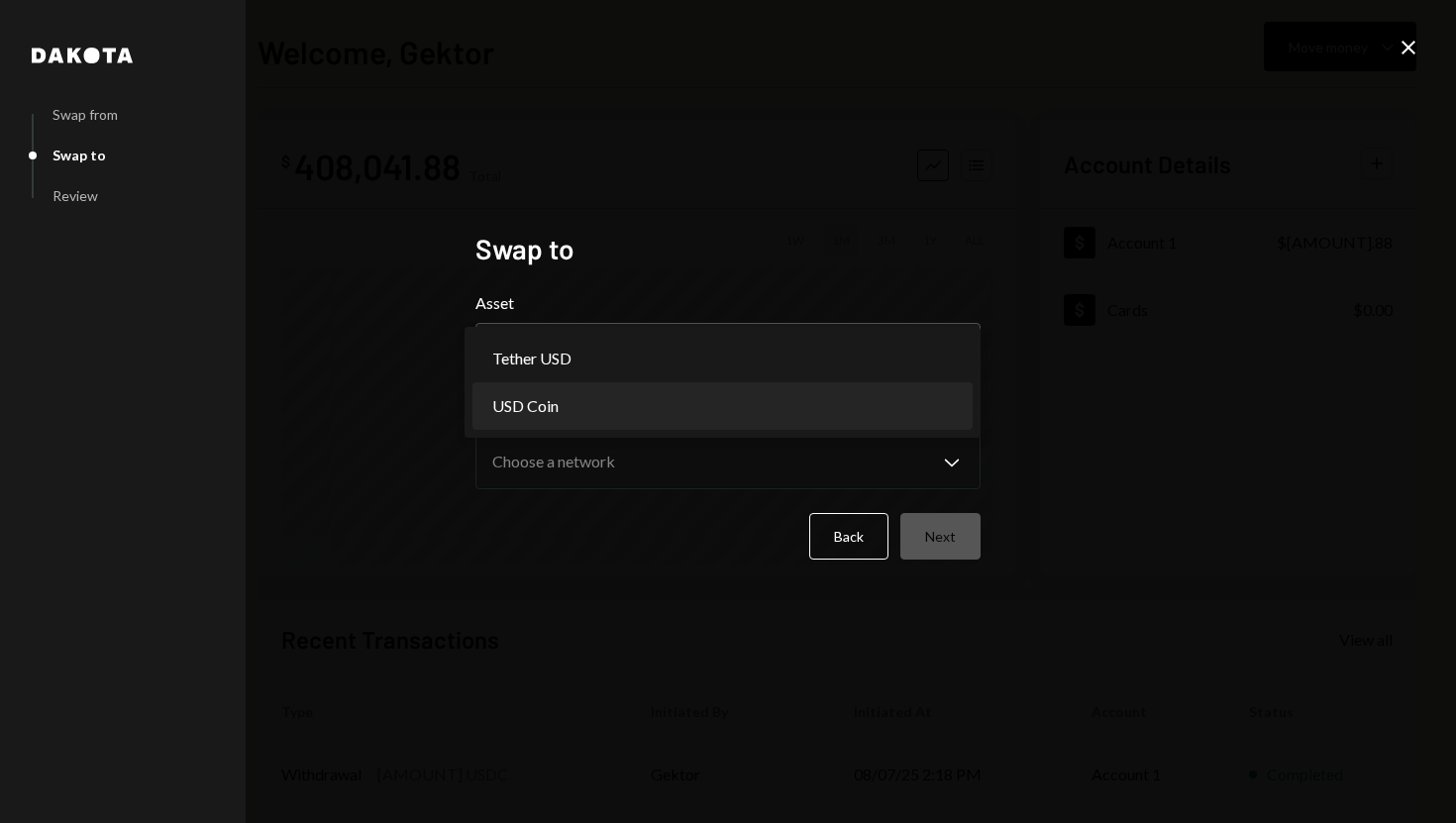 select on "****" 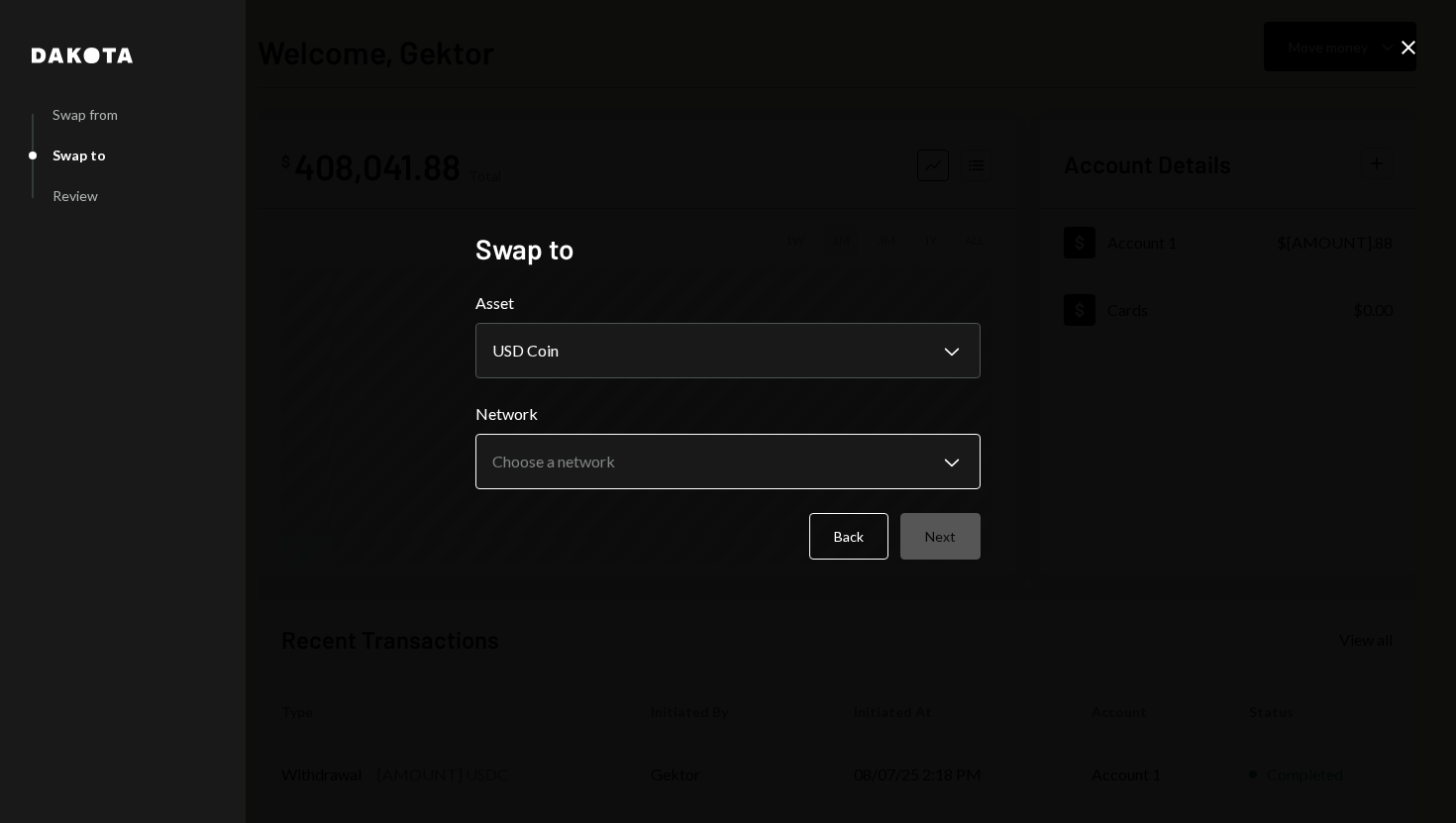 click on "**********" at bounding box center [728, 411] 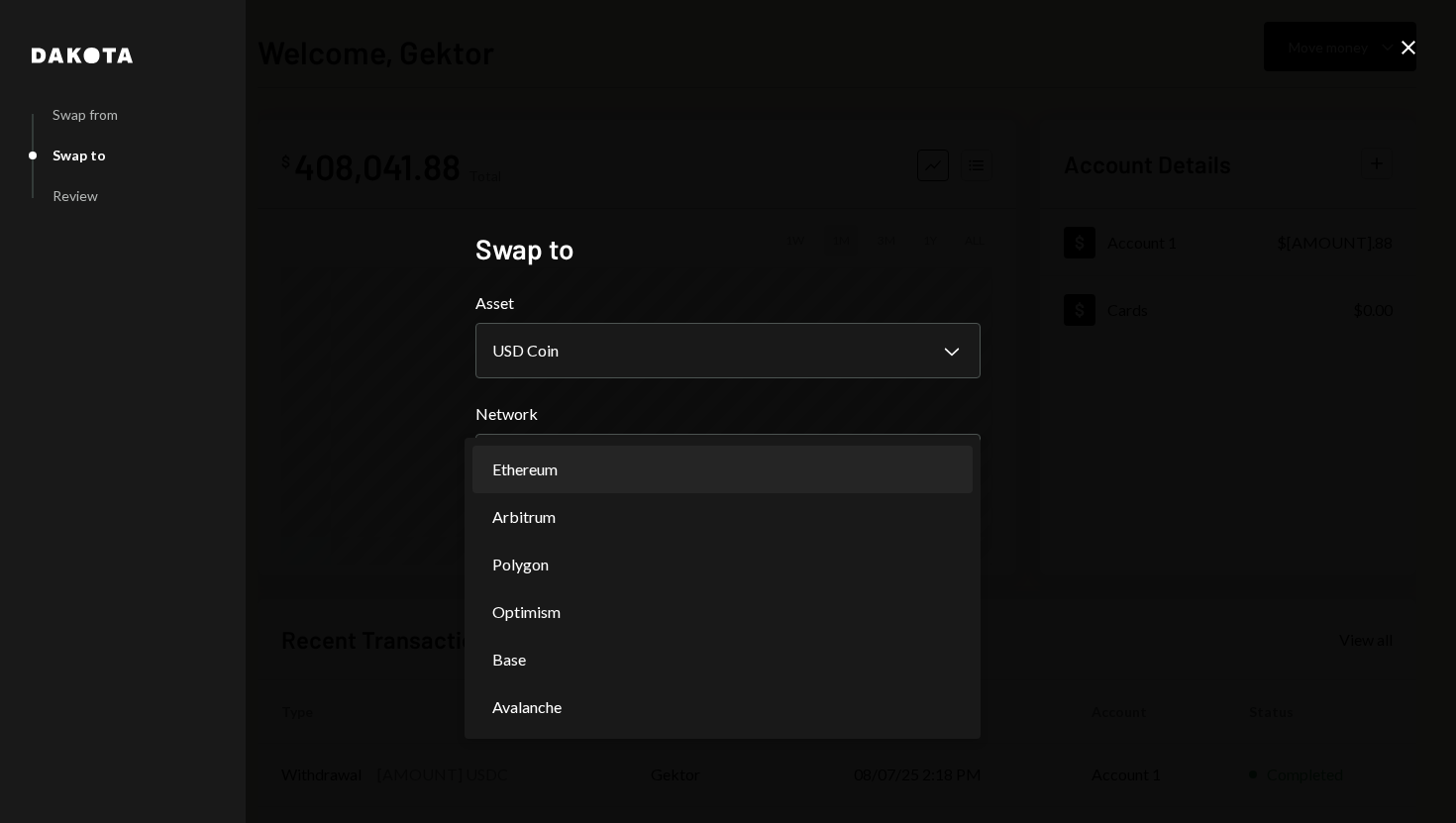 select on "**********" 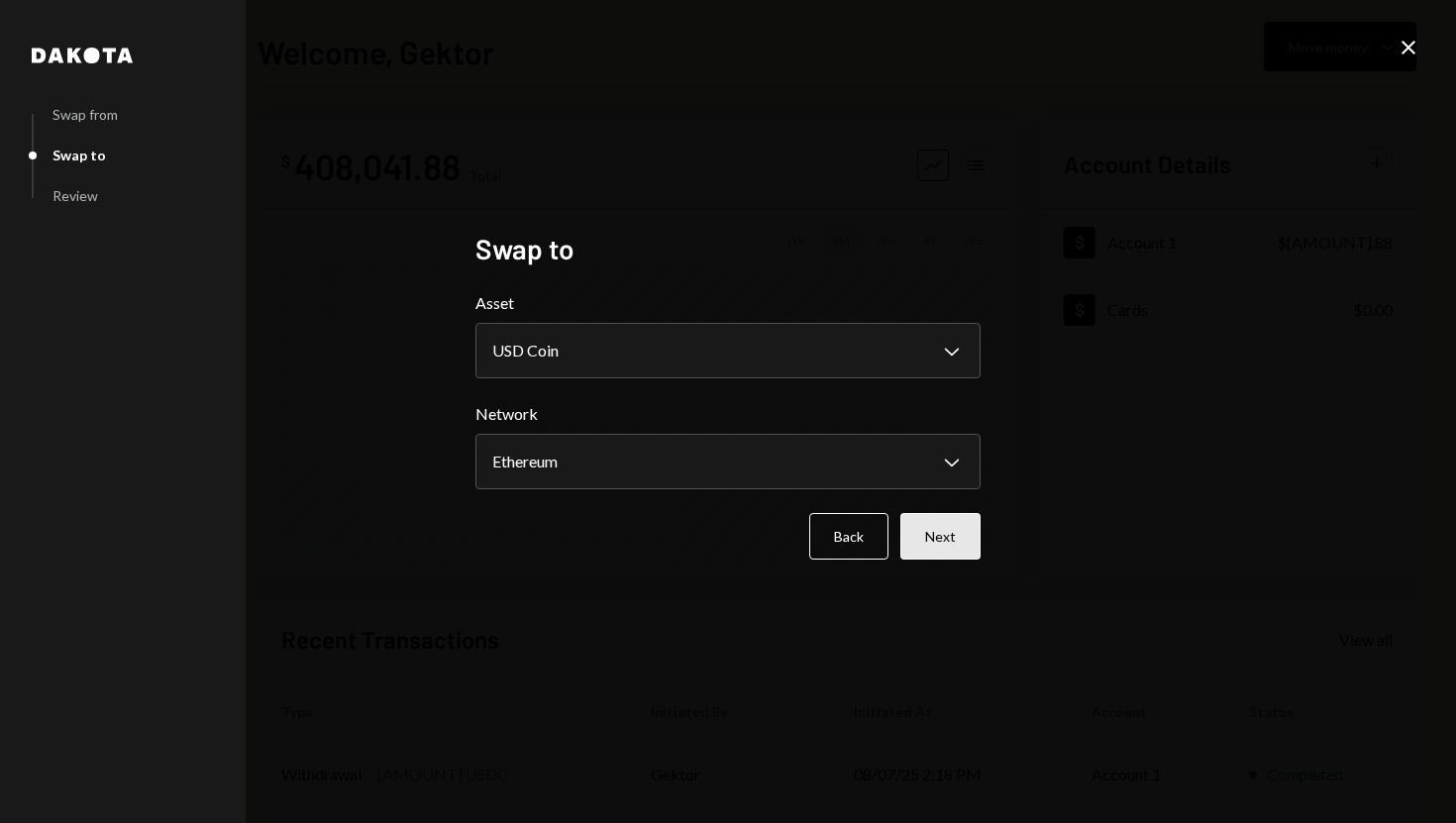 click on "Next" at bounding box center (940, 536) 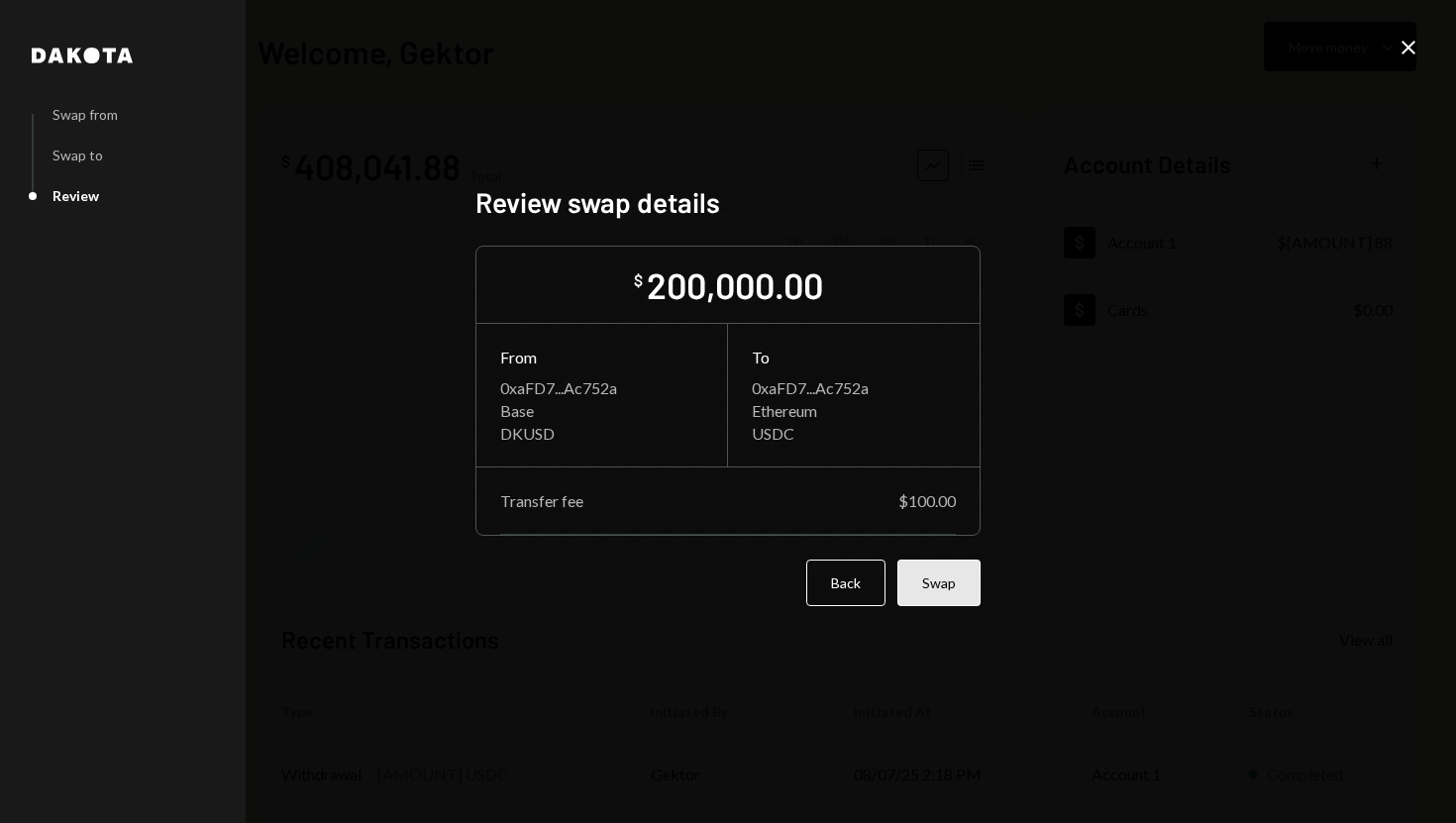 click on "Swap" at bounding box center (939, 582) 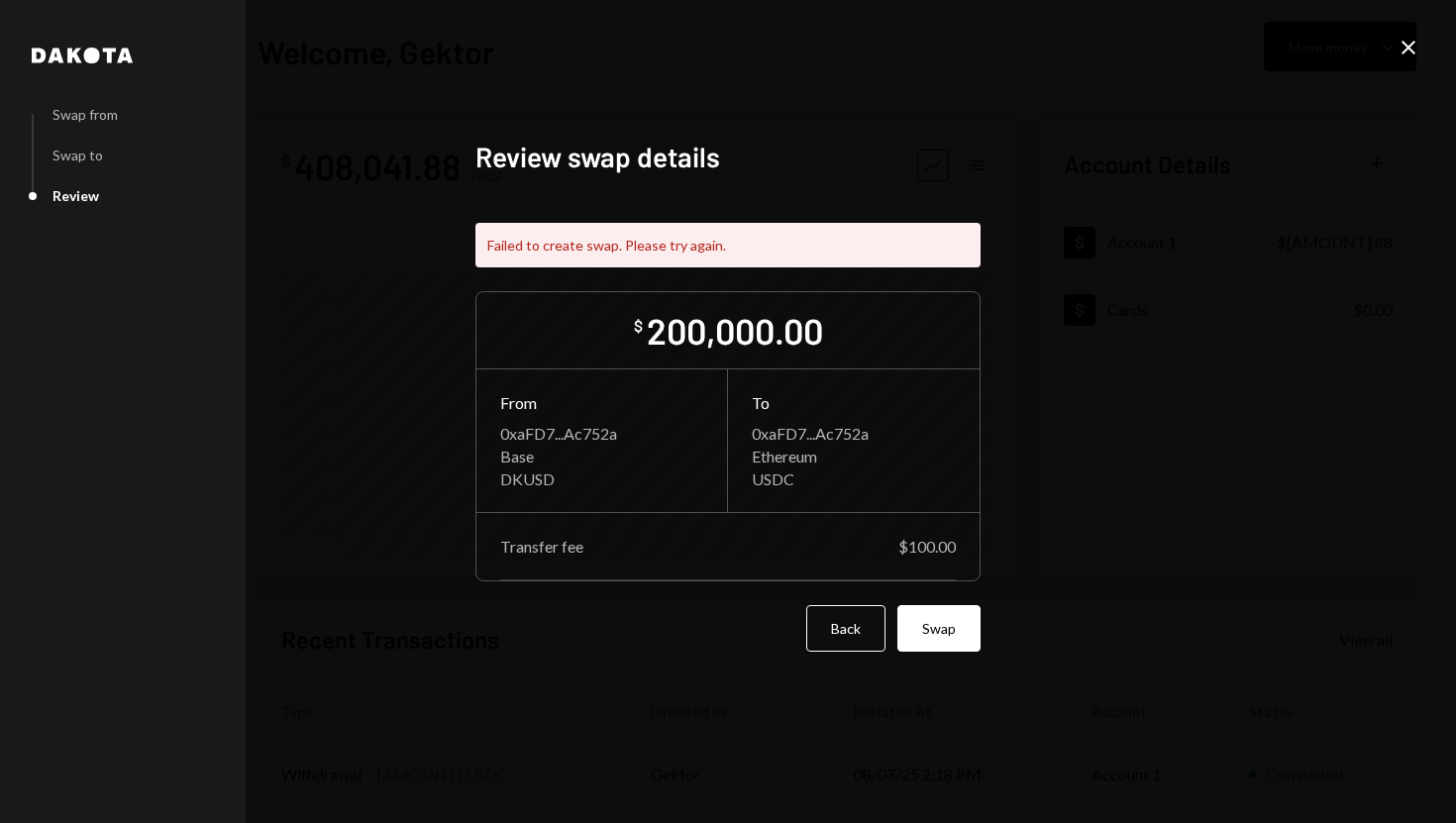click on "Close" 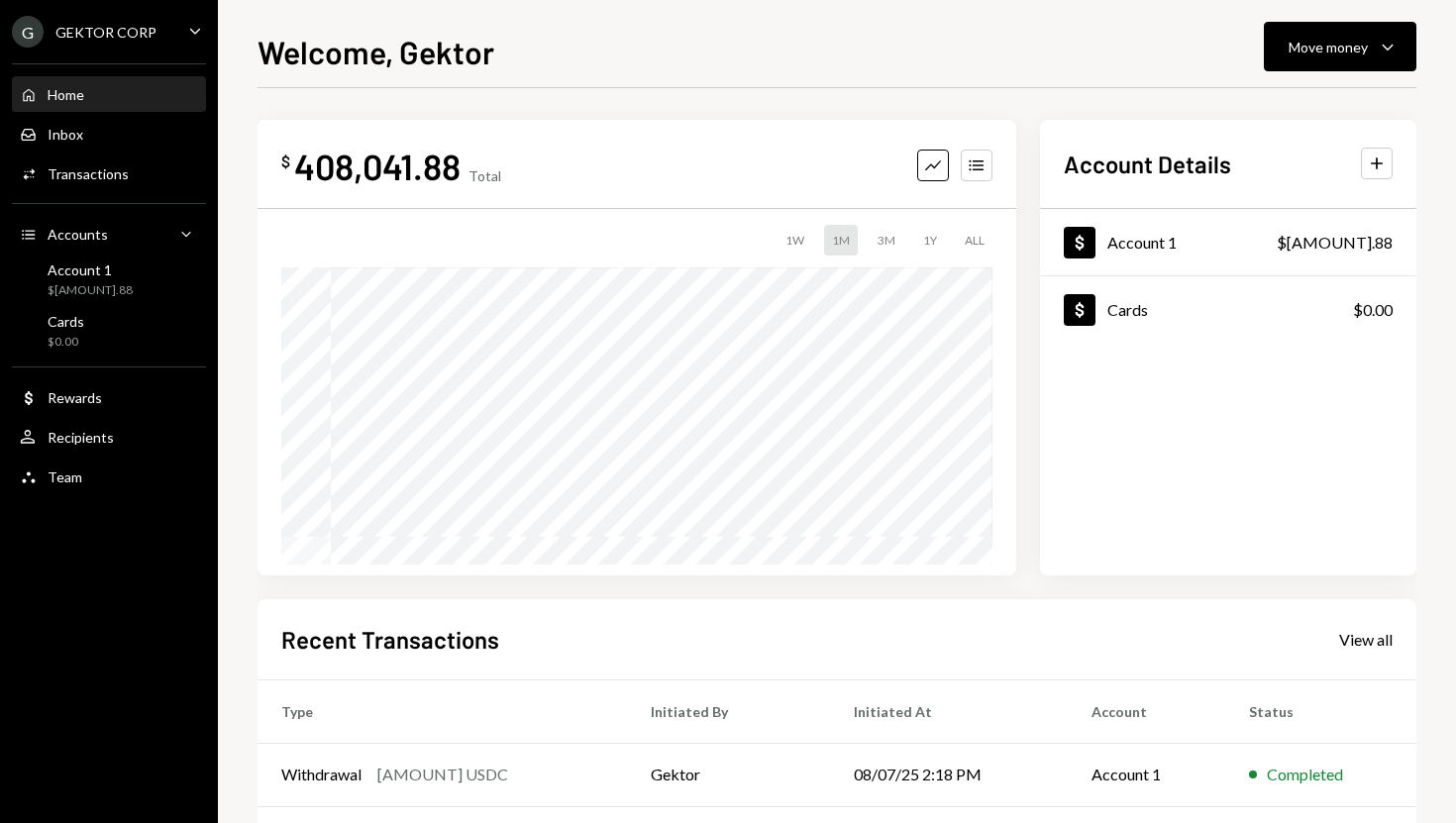 click on "G GEKTOR CORP Caret Down" at bounding box center [109, 32] 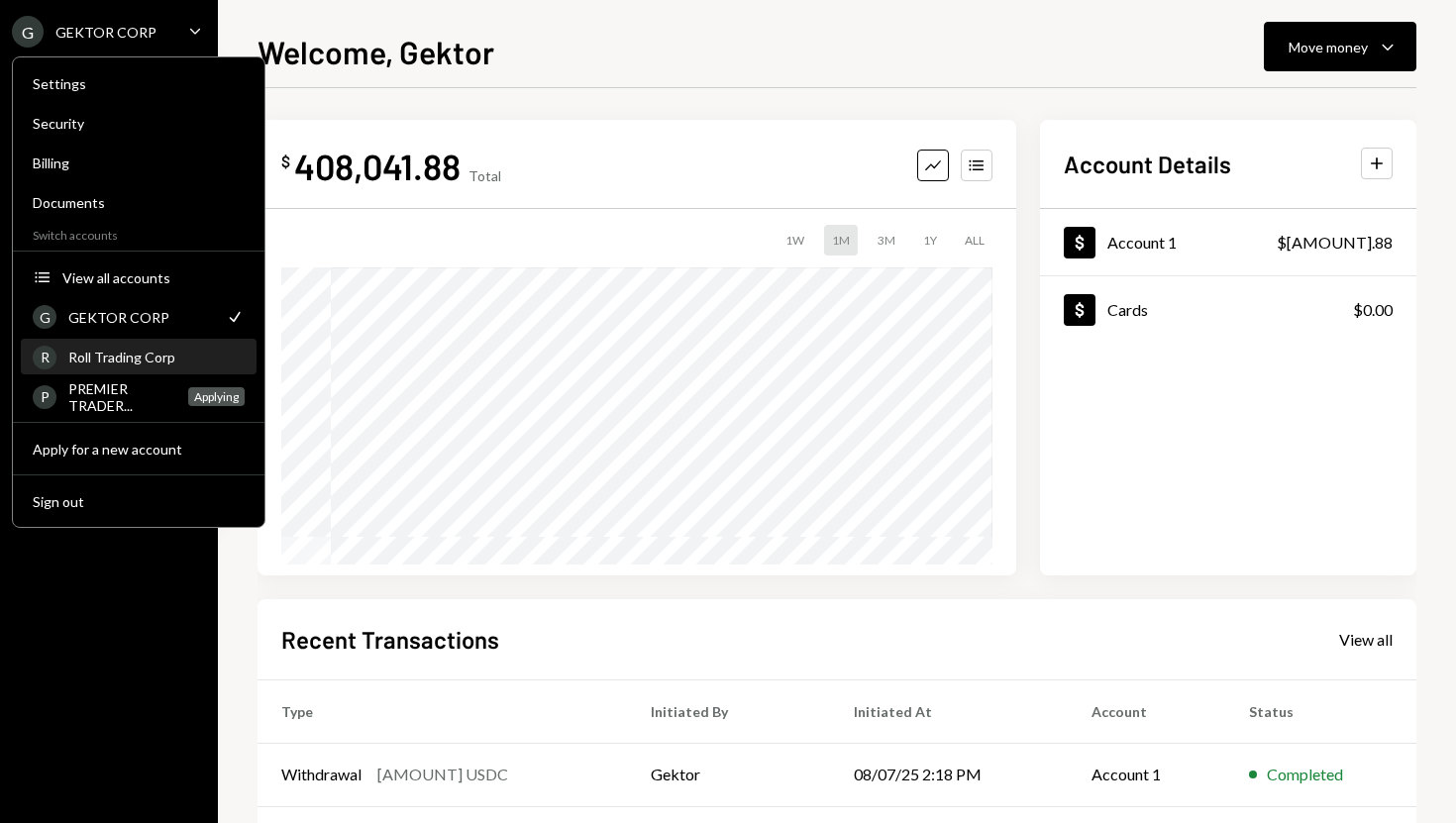 click on "Roll Trading Corp" at bounding box center (156, 357) 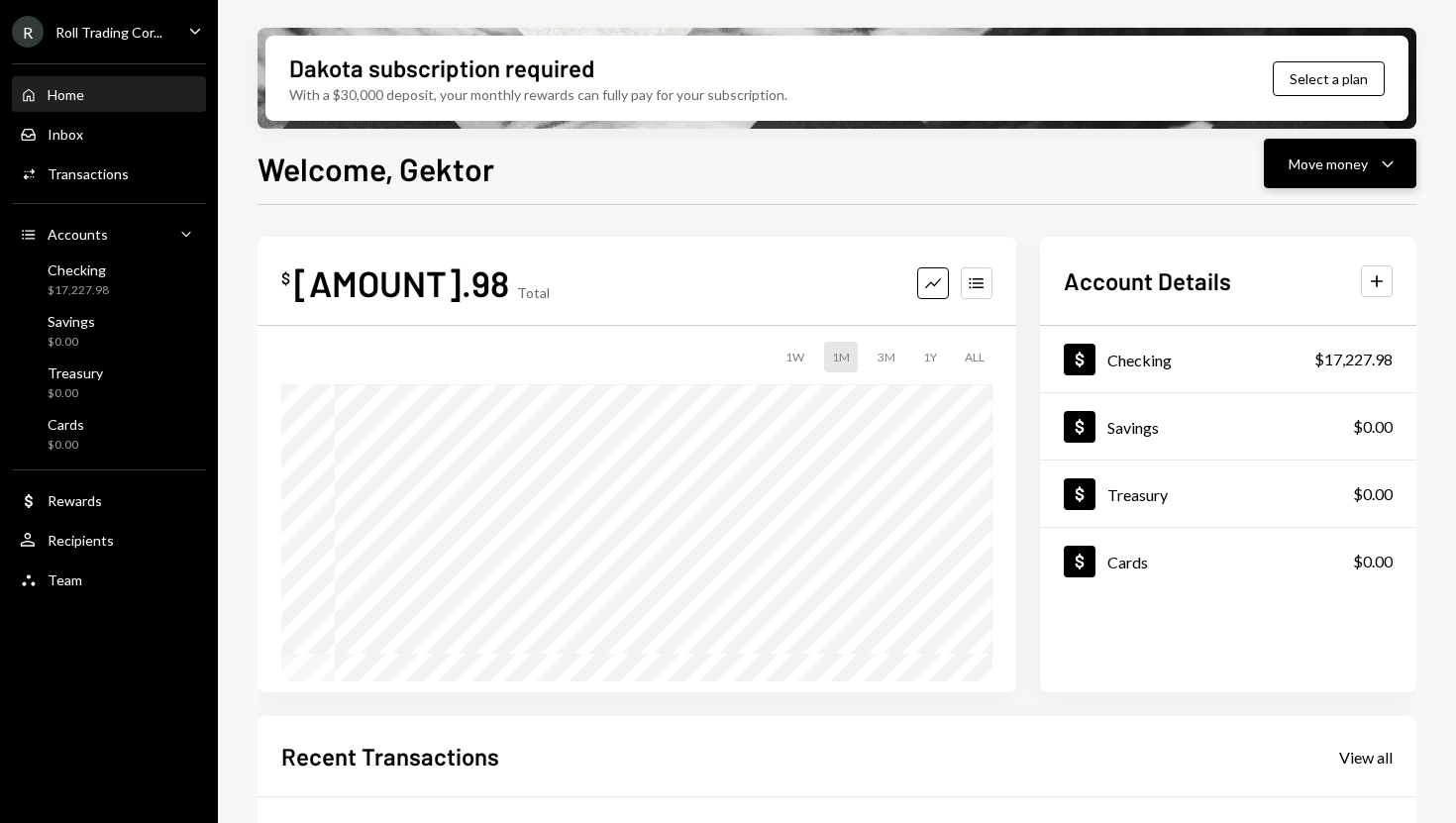 click on "Move money" at bounding box center [1328, 163] 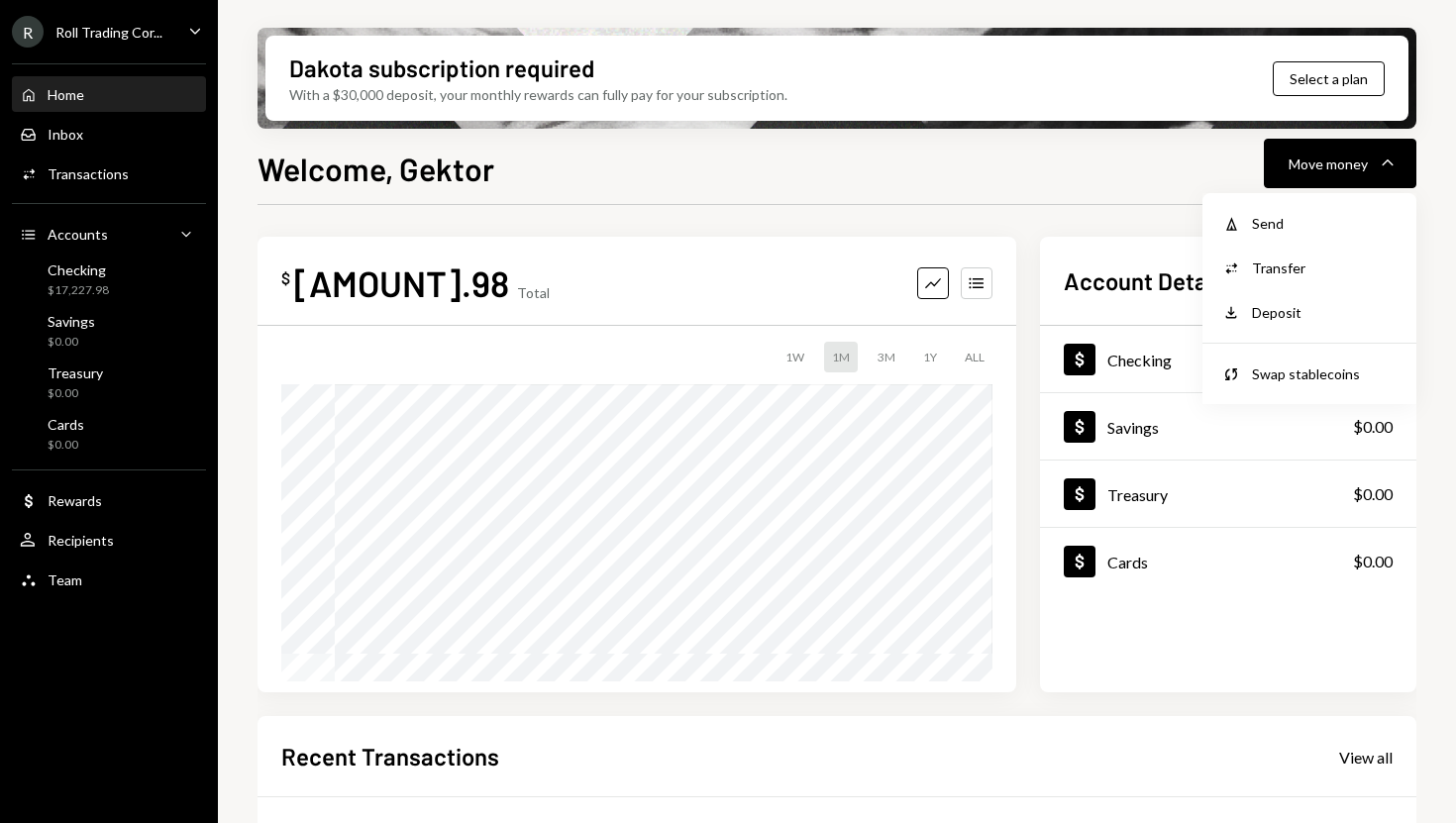 click on "$ [AMOUNT] Total Graph Accounts 1W 1M 3M 1Y ALL" at bounding box center (637, 464) 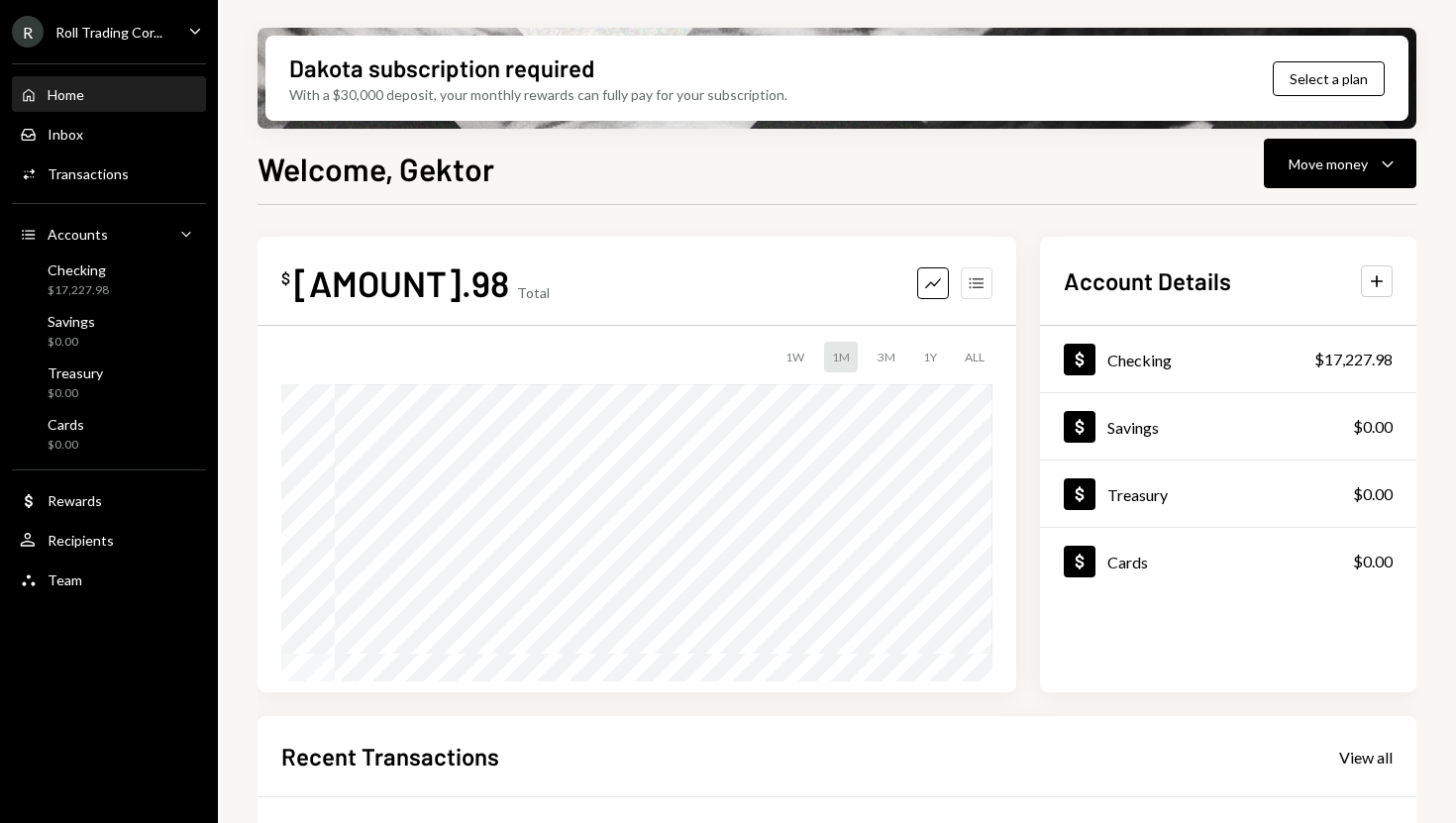 click on "Accounts" at bounding box center (977, 283) 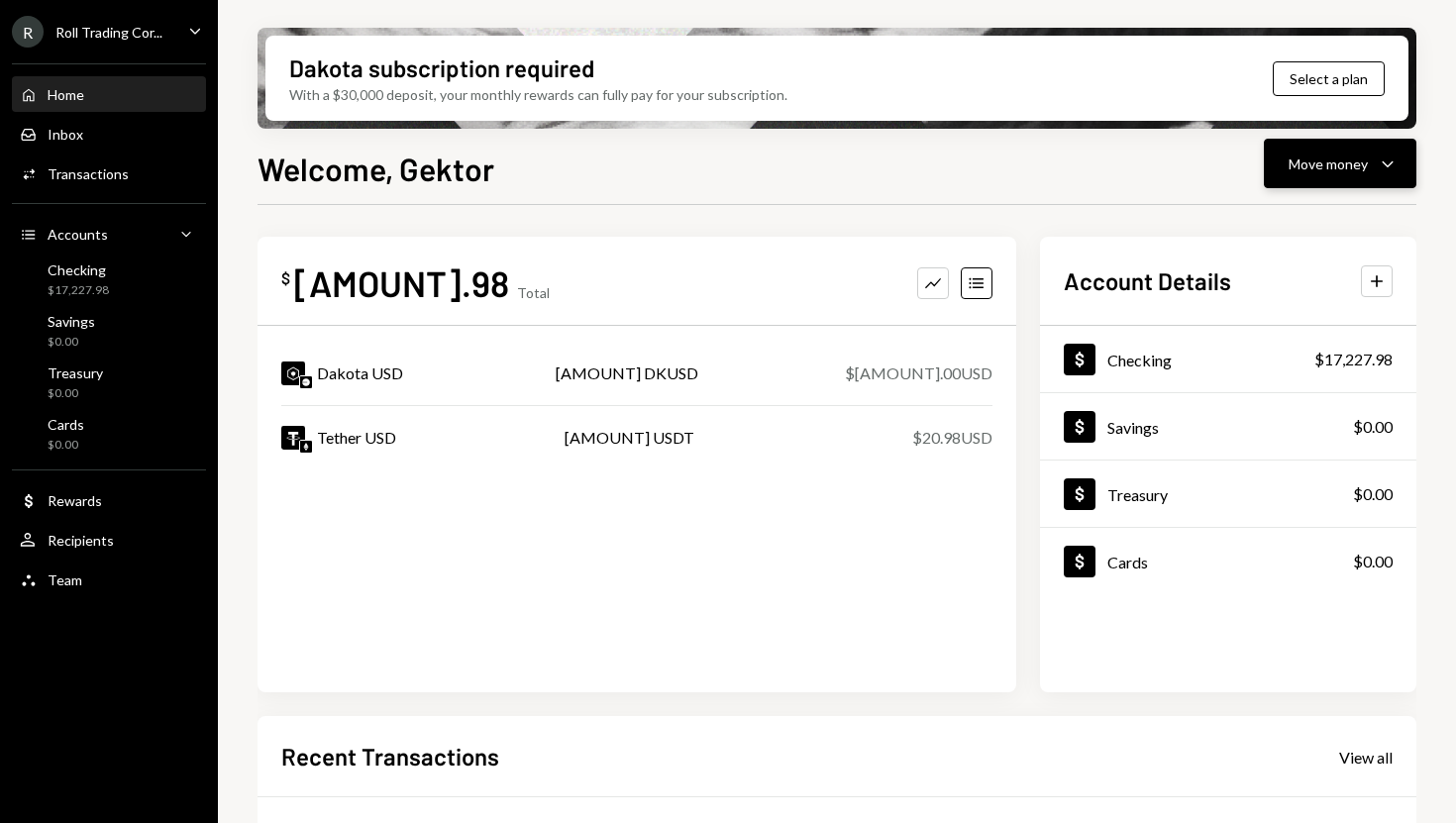 click on "Move money" at bounding box center (1328, 163) 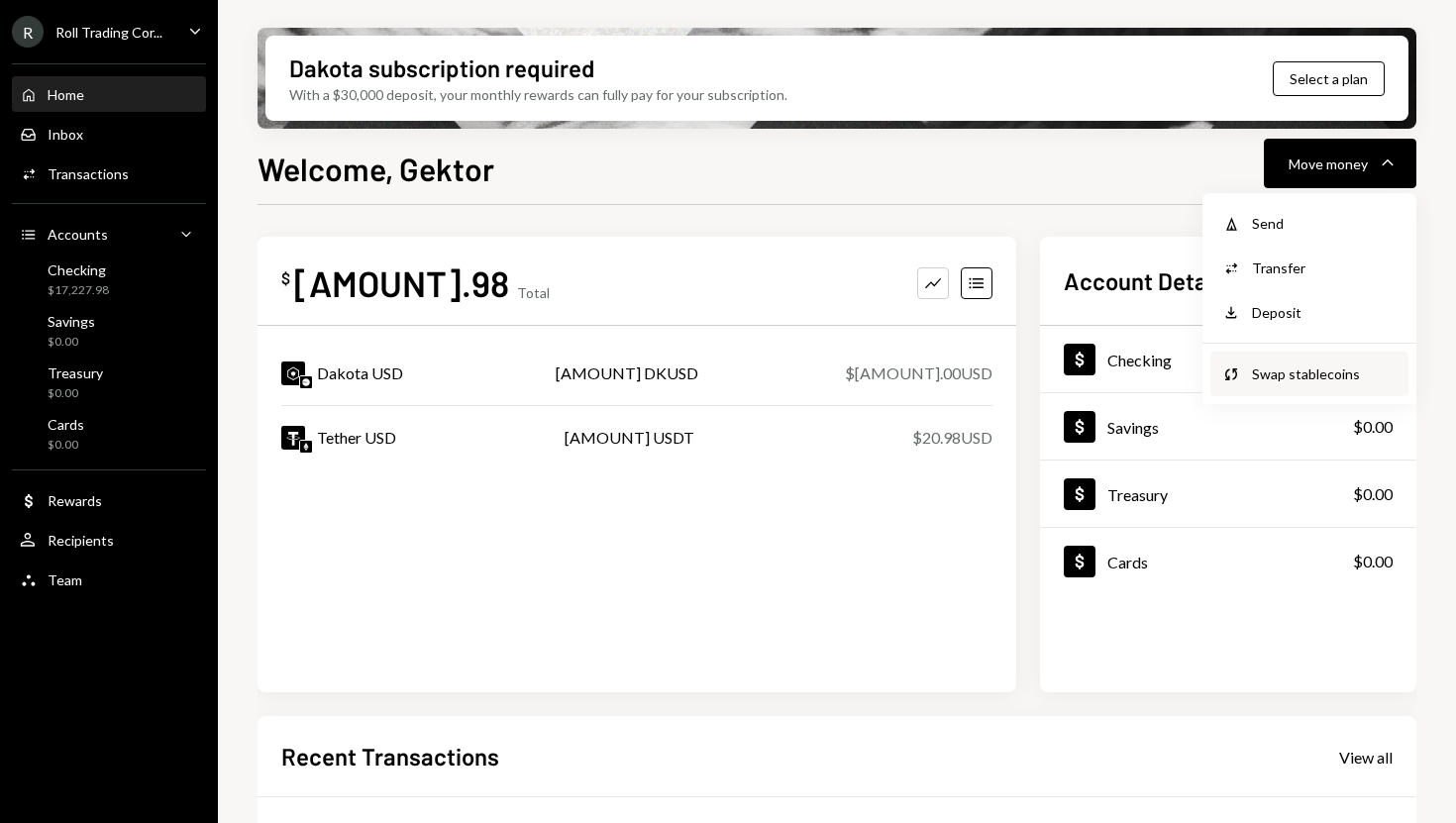 click on "Swap stablecoins" at bounding box center (1324, 373) 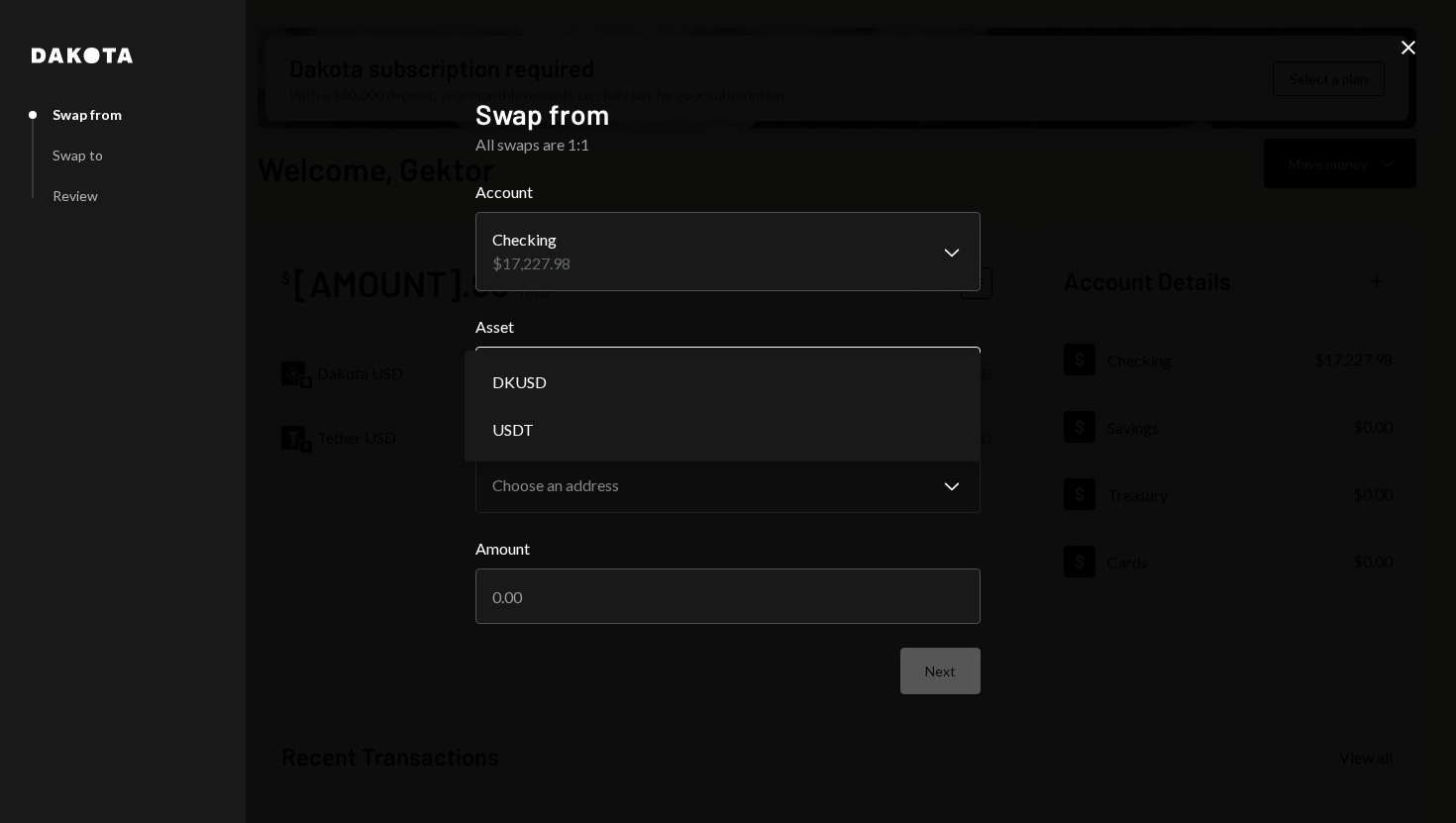 click on "R Roll Trading Cor... Caret Down Home Home Inbox Inbox Activities Transactions Accounts Accounts Caret Down Checking [AMOUNT] Savings [AMOUNT] Treasury [AMOUNT] Cards [AMOUNT] Dollar Rewards User Recipients Team Team Dakota subscription required With a [AMOUNT] deposit, your monthly rewards can fully pay for your subscription. Select a plan Welcome, Gektor Move money Caret Down $ [AMOUNT] Total Graph Accounts Dakota USD [AMOUNT]  DKUSD $[AMOUNT].00  USD Tether USD [AMOUNT]  USDT $[AMOUNT].00  USD Account Details Plus Dollar Checking [AMOUNT] Dollar Savings [AMOUNT] Dollar Treasury [AMOUNT] Dollar Cards [AMOUNT] Recent Transactions View all Type Initiated By Initiated At Account Status Bank Deposit [AMOUNT] 1/[FIRST] [LAST] 07/28/25 1:52 PM Checking Pending Deposit [AMOUNT]  USDT 0xA9D1...1d3E43 Copy 07/25/25 2:49 PM Checking Completed Stablecoin Conversion $[AMOUNT] [FIRST] [LAST] 07/25/25 2:46 PM Checking Completed Bank Deposit $[AMOUNT] 1/AQUATRADE LINES LOGISTICS CORP 07/25/25 2:34 PM Checking Completed Bank Deposit $[AMOUNT] Dakota" at bounding box center (728, 411) 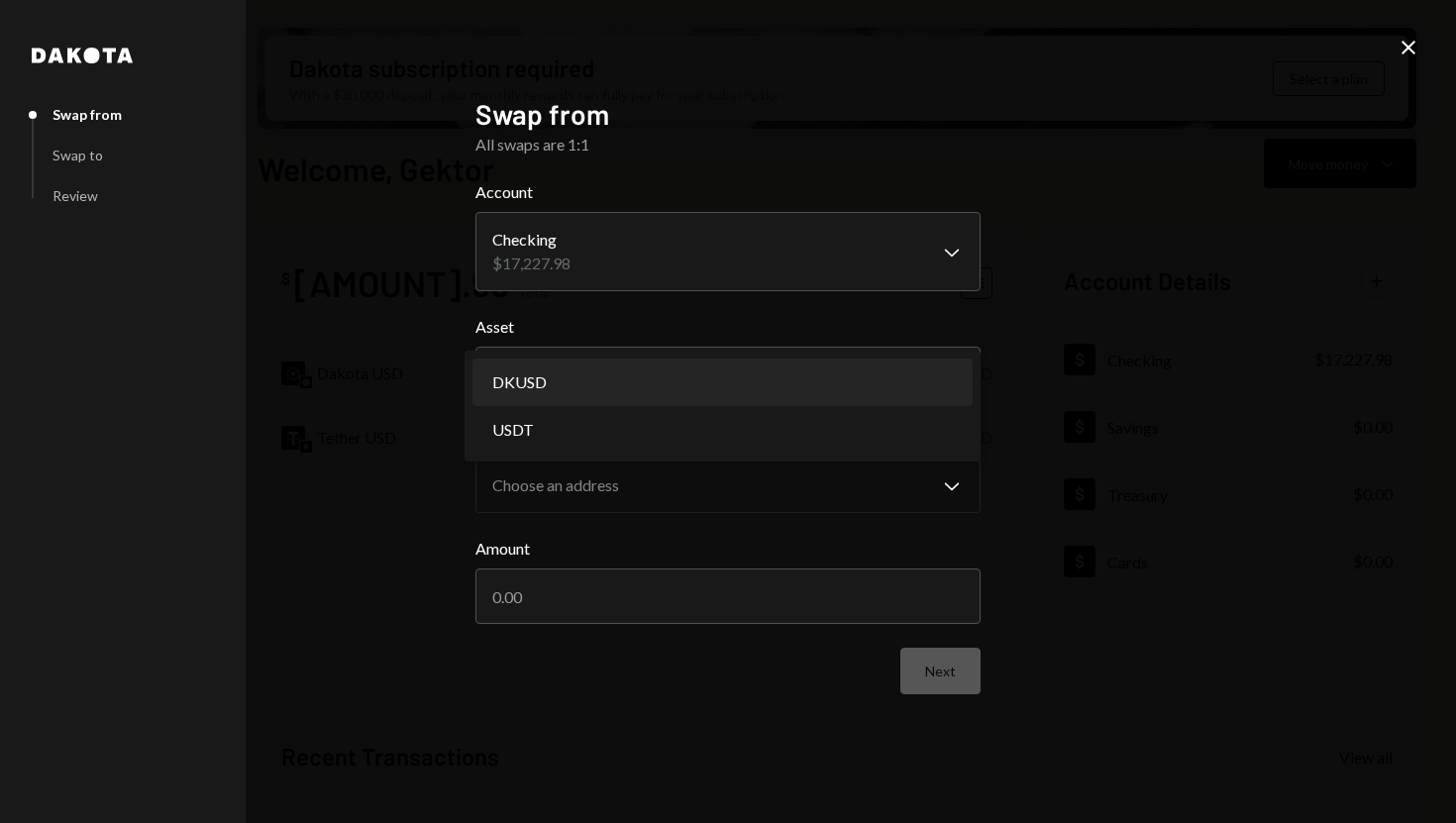 select on "*****" 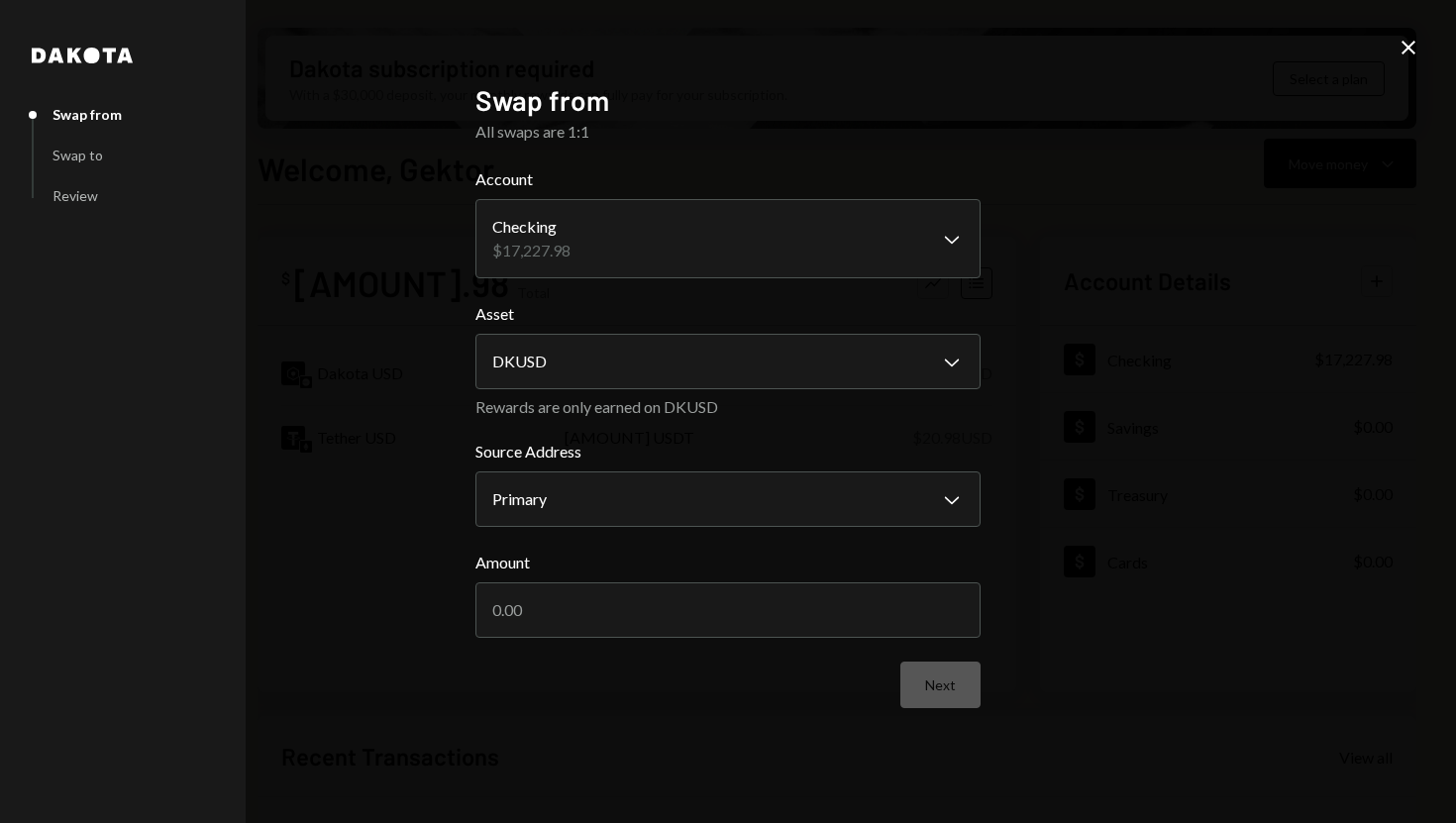 click on "Source Address" at bounding box center (728, 452) 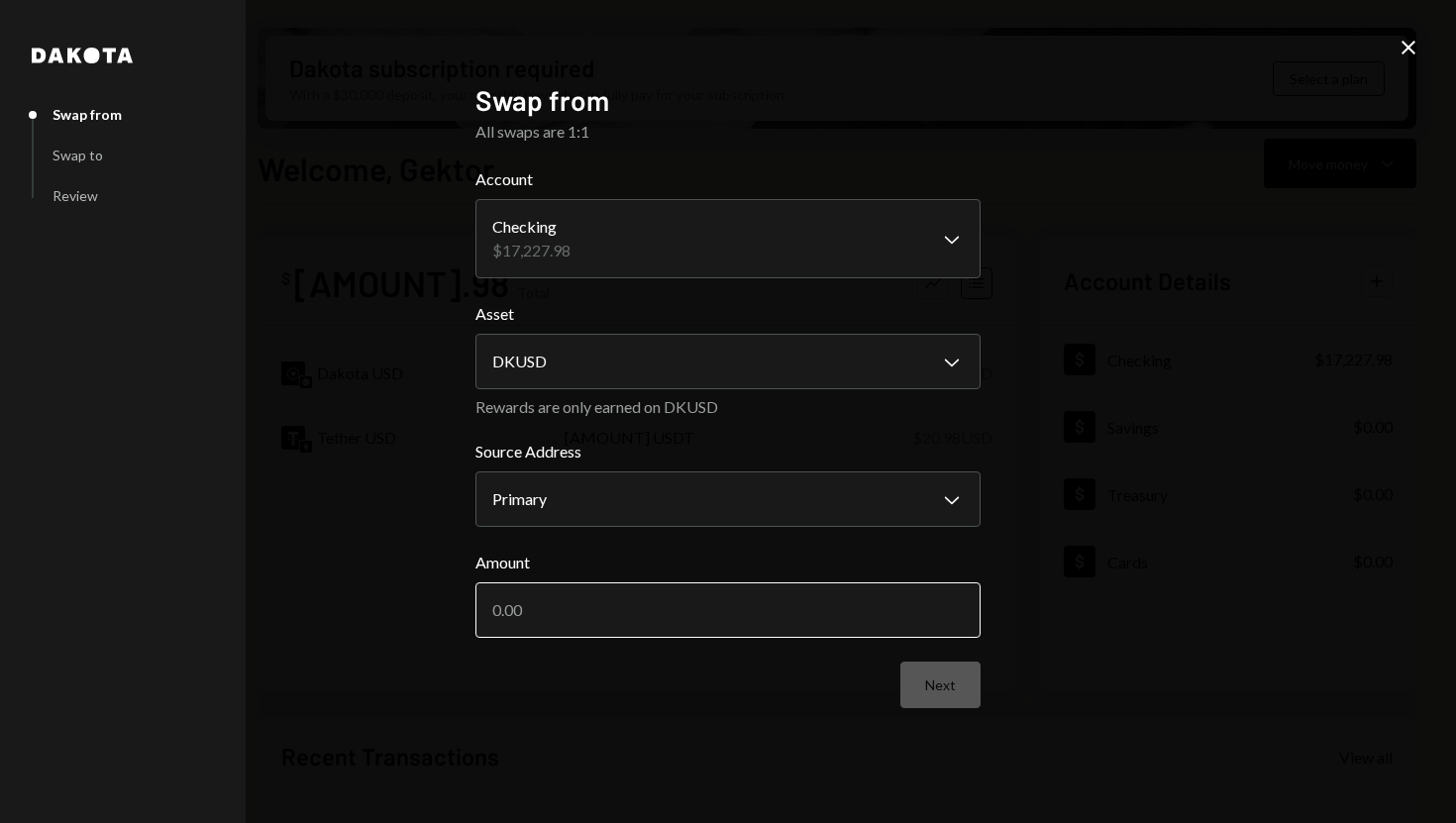click on "Amount" at bounding box center [728, 610] 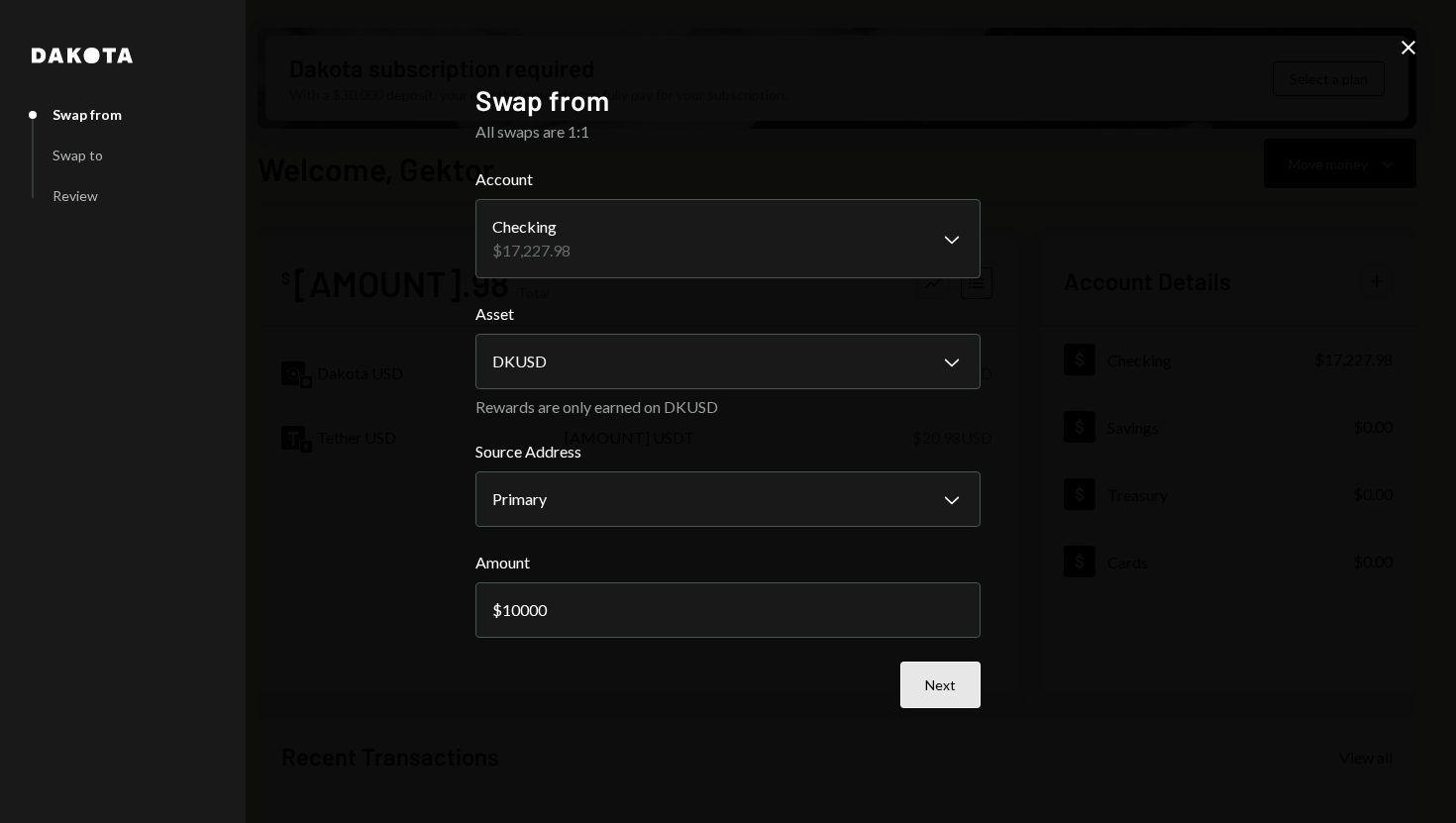 type on "10000" 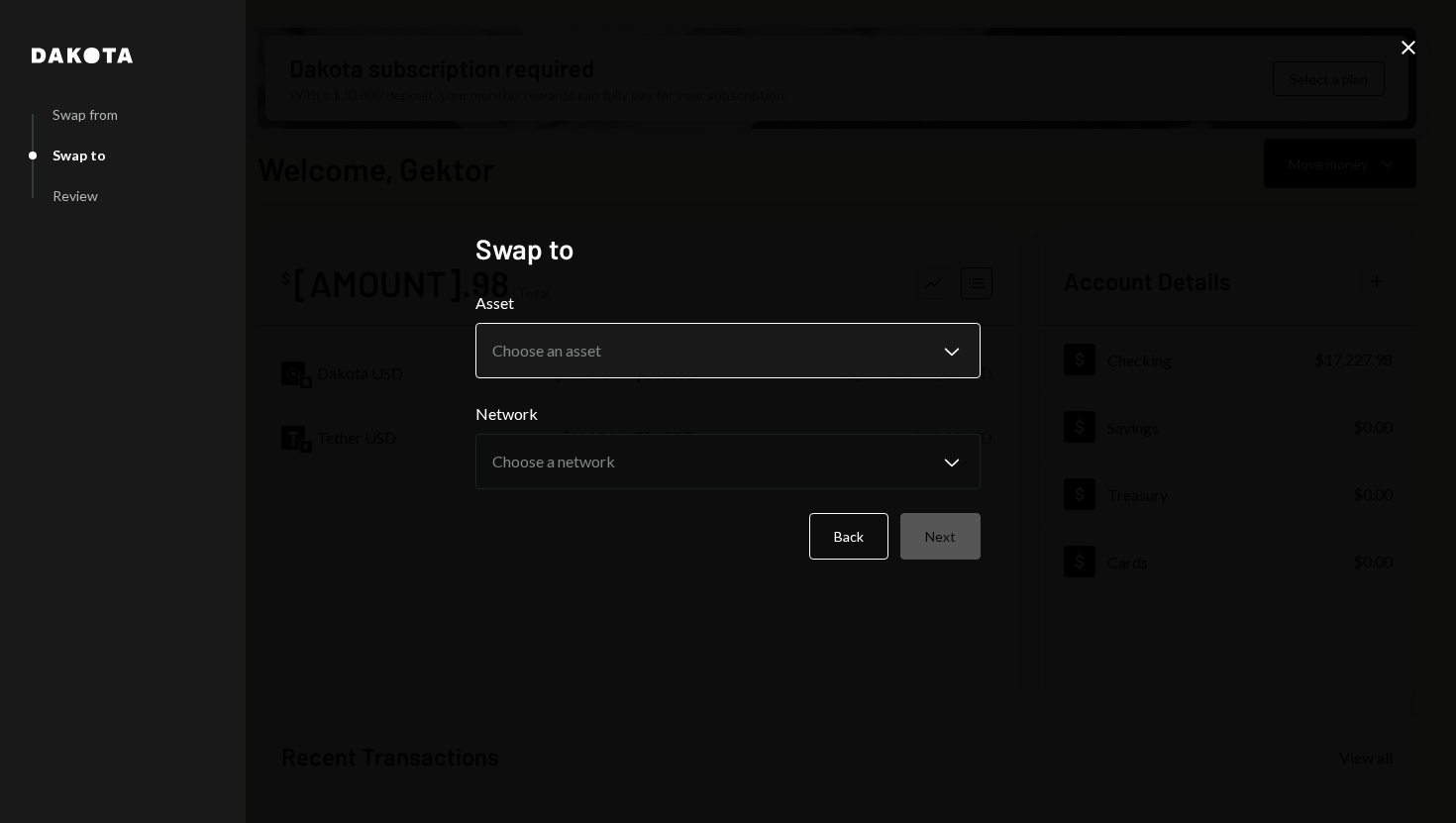click on "R Roll Trading Cor... Caret Down Home Home Inbox Inbox Activities Transactions Accounts Accounts Caret Down Checking [AMOUNT] Savings [AMOUNT] Treasury [AMOUNT] Cards [AMOUNT] Dollar Rewards User Recipients Team Team Dakota subscription required With a [AMOUNT] deposit, your monthly rewards can fully pay for your subscription. Select a plan Welcome, Gektor Move money Caret Down $ [AMOUNT] Total Graph Accounts Dakota USD [AMOUNT]  DKUSD $[AMOUNT].00  USD Tether USD [AMOUNT]  USDT $[AMOUNT].00  USD Account Details Plus Dollar Checking [AMOUNT] Dollar Savings [AMOUNT] Dollar Treasury [AMOUNT] Dollar Cards [AMOUNT] Recent Transactions View all Type Initiated By Initiated At Account Status Bank Deposit [AMOUNT] 1/[FIRST] [LAST] 07/28/25 1:52 PM Checking Pending Deposit [AMOUNT]  USDT 0xA9D1...1d3E43 Copy 07/25/25 2:49 PM Checking Completed Stablecoin Conversion $[AMOUNT] [FIRST] [LAST] 07/25/25 2:46 PM Checking Completed Bank Deposit $[AMOUNT] 1/AQUATRADE LINES LOGISTICS CORP 07/25/25 2:34 PM Checking Completed Bank Deposit $[AMOUNT] Dakota" at bounding box center [728, 411] 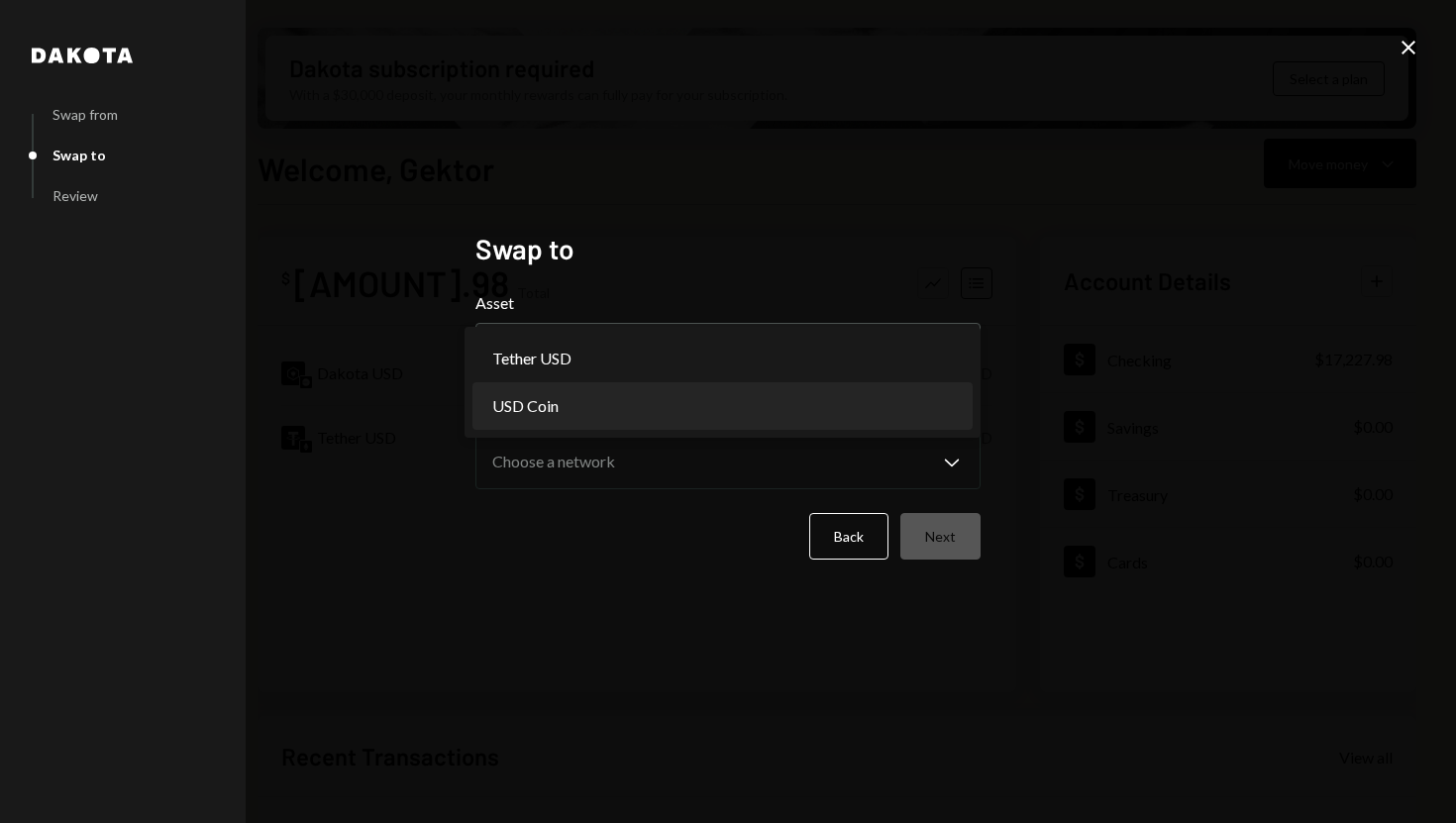select on "****" 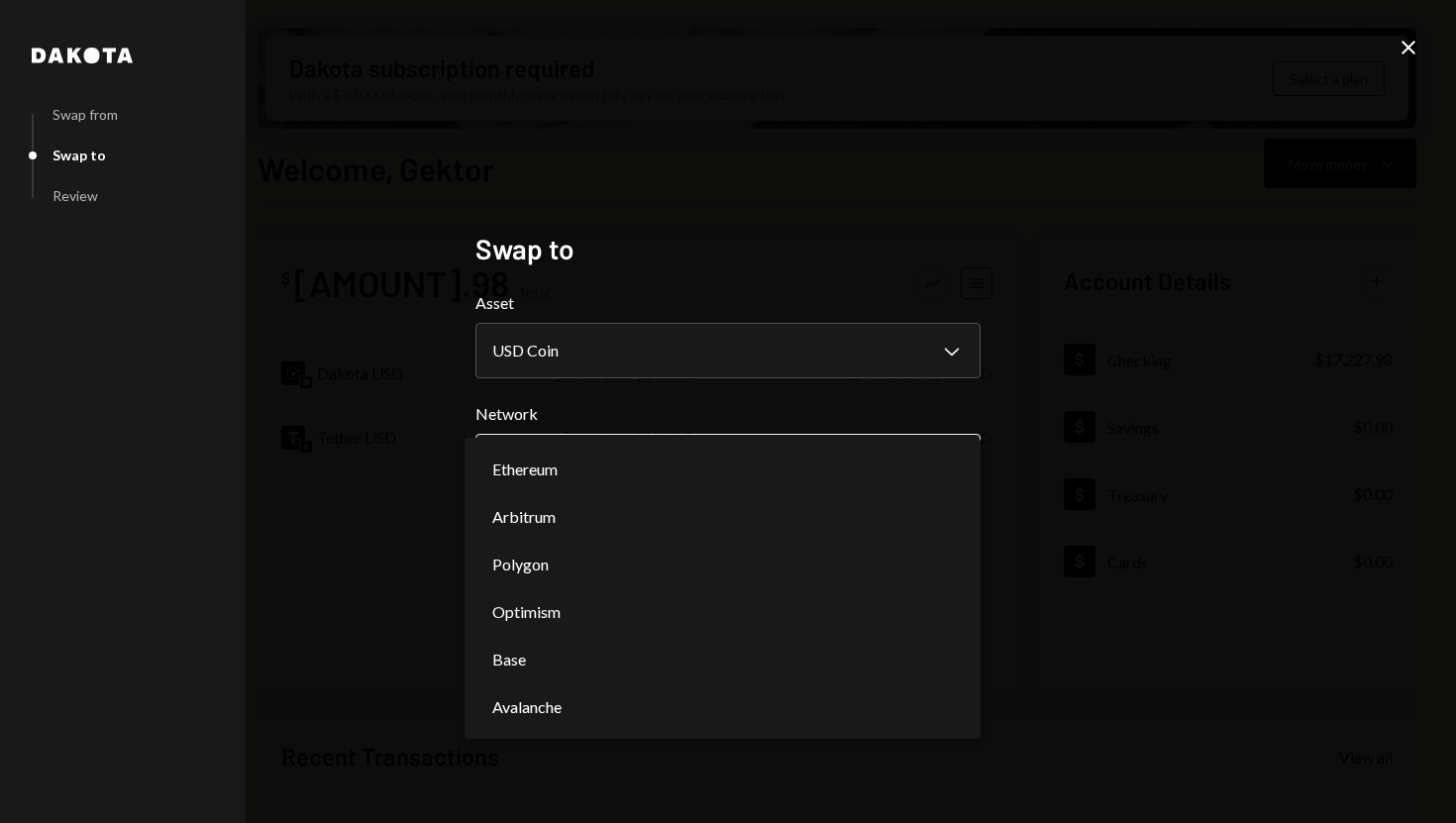 click on "R Roll Trading Cor... Caret Down Home Home Inbox Inbox Activities Transactions Accounts Accounts Caret Down Checking [AMOUNT] Savings [AMOUNT] Treasury [AMOUNT] Cards [AMOUNT] Dollar Rewards User Recipients Team Team Dakota subscription required With a [AMOUNT] deposit, your monthly rewards can fully pay for your subscription. Select a plan Welcome, Gektor Move money Caret Down $ [AMOUNT] Total Graph Accounts Dakota USD [AMOUNT]  DKUSD $[AMOUNT].00  USD Tether USD [AMOUNT]  USDT $[AMOUNT].00  USD Account Details Plus Dollar Checking [AMOUNT] Dollar Savings [AMOUNT] Dollar Treasury [AMOUNT] Dollar Cards [AMOUNT] Recent Transactions View all Type Initiated By Initiated At Account Status Bank Deposit [AMOUNT] 1/[FIRST] [LAST] 07/28/25 1:52 PM Checking Pending Deposit [AMOUNT]  USDT 0xA9D1...1d3E43 Copy 07/25/25 2:49 PM Checking Completed Stablecoin Conversion $[AMOUNT] [FIRST] [LAST] 07/25/25 2:46 PM Checking Completed Bank Deposit $[AMOUNT] 1/AQUATRADE LINES LOGISTICS CORP 07/25/25 2:34 PM Checking Completed Bank Deposit $[AMOUNT] Dakota" at bounding box center [728, 411] 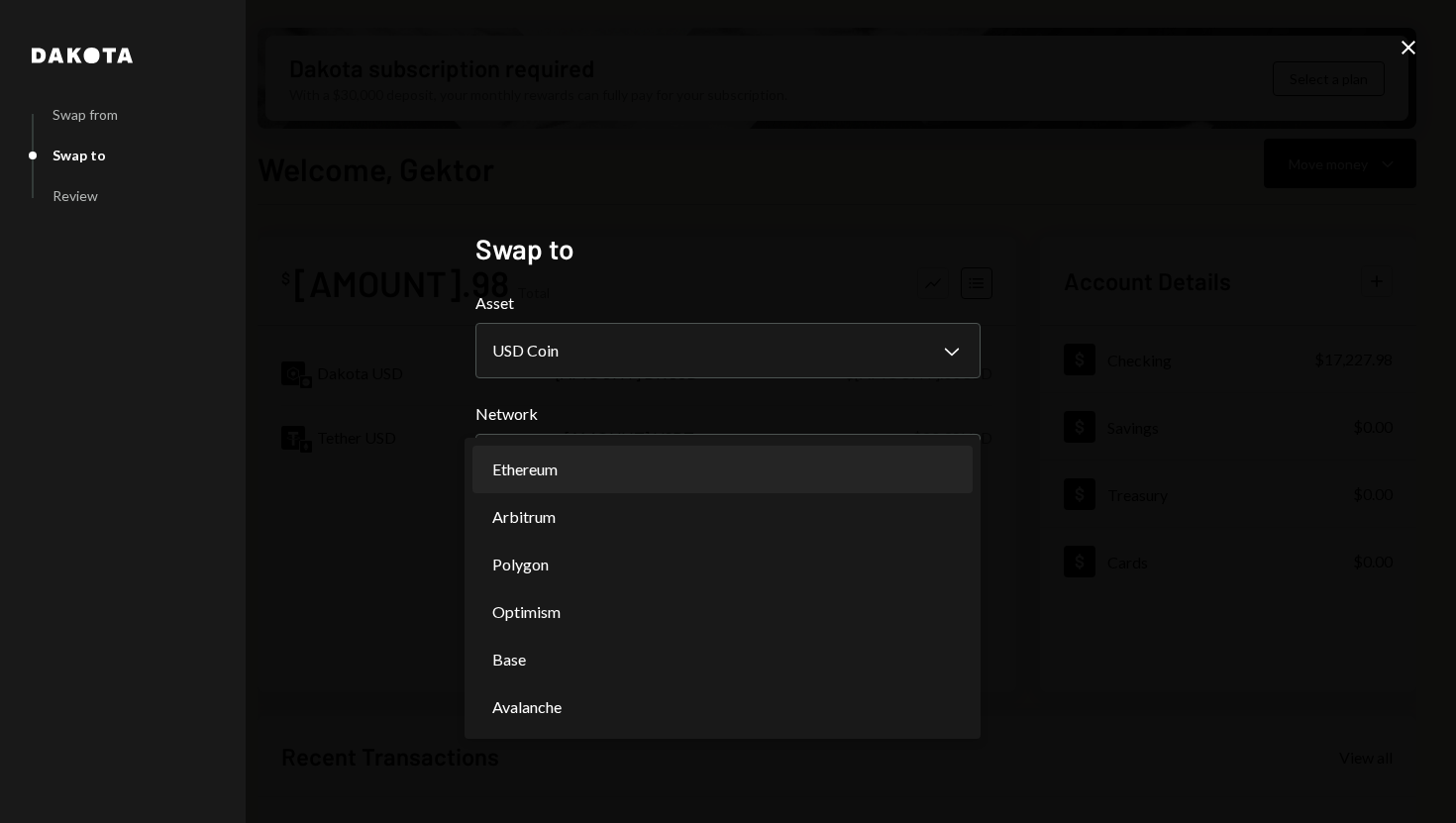 select on "**********" 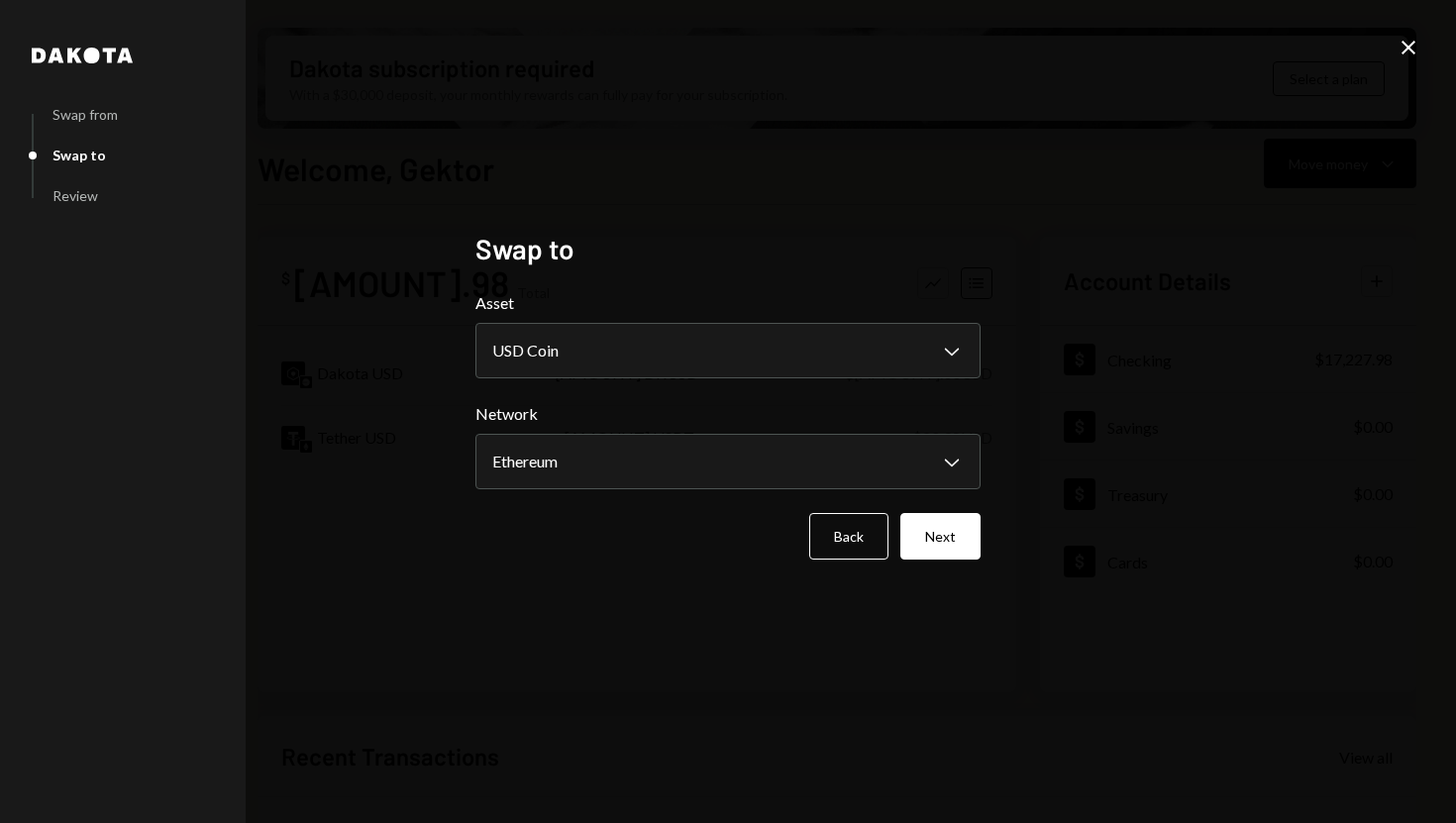 click on "**********" at bounding box center (728, 411) 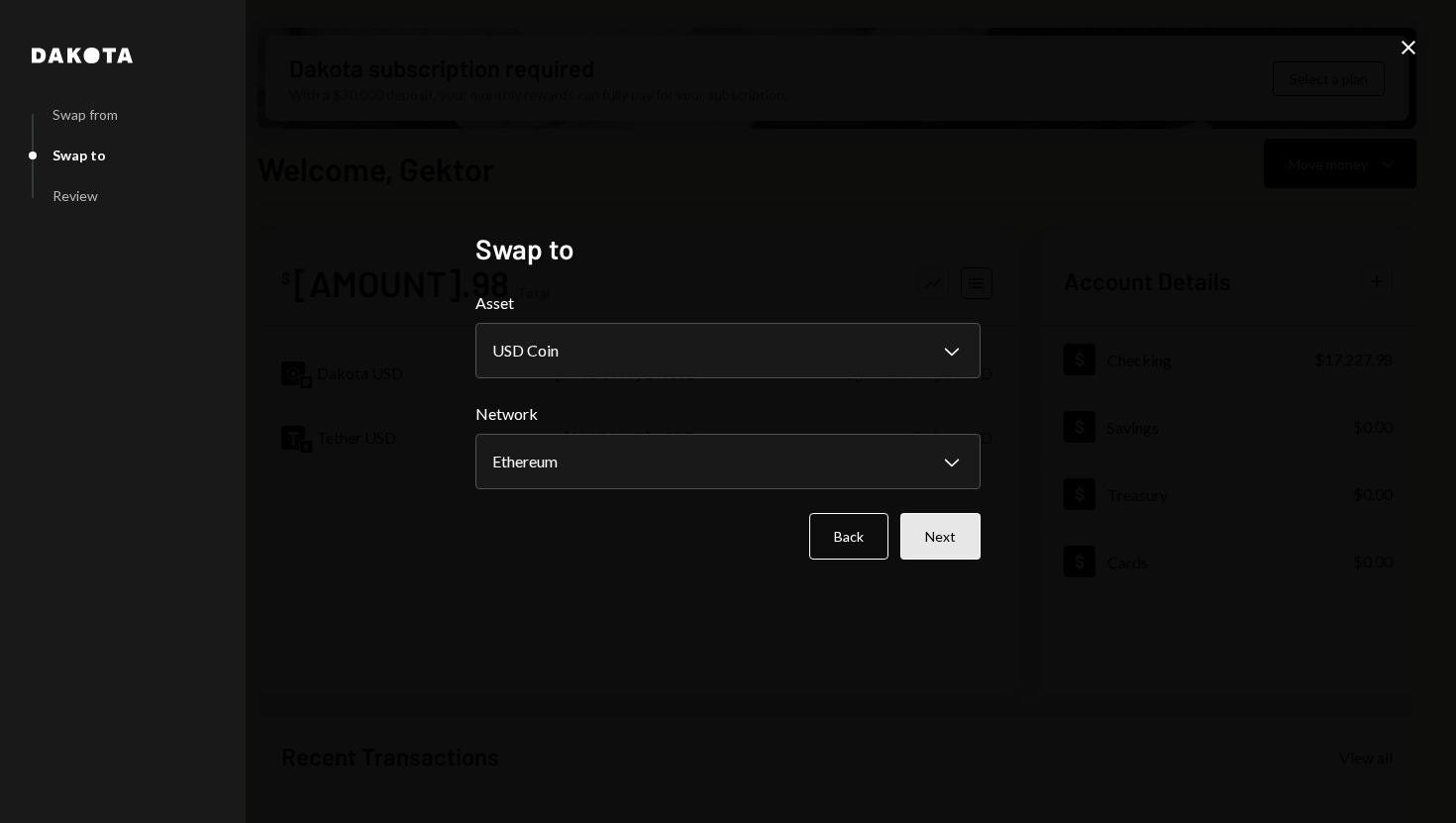 click on "Next" at bounding box center (940, 536) 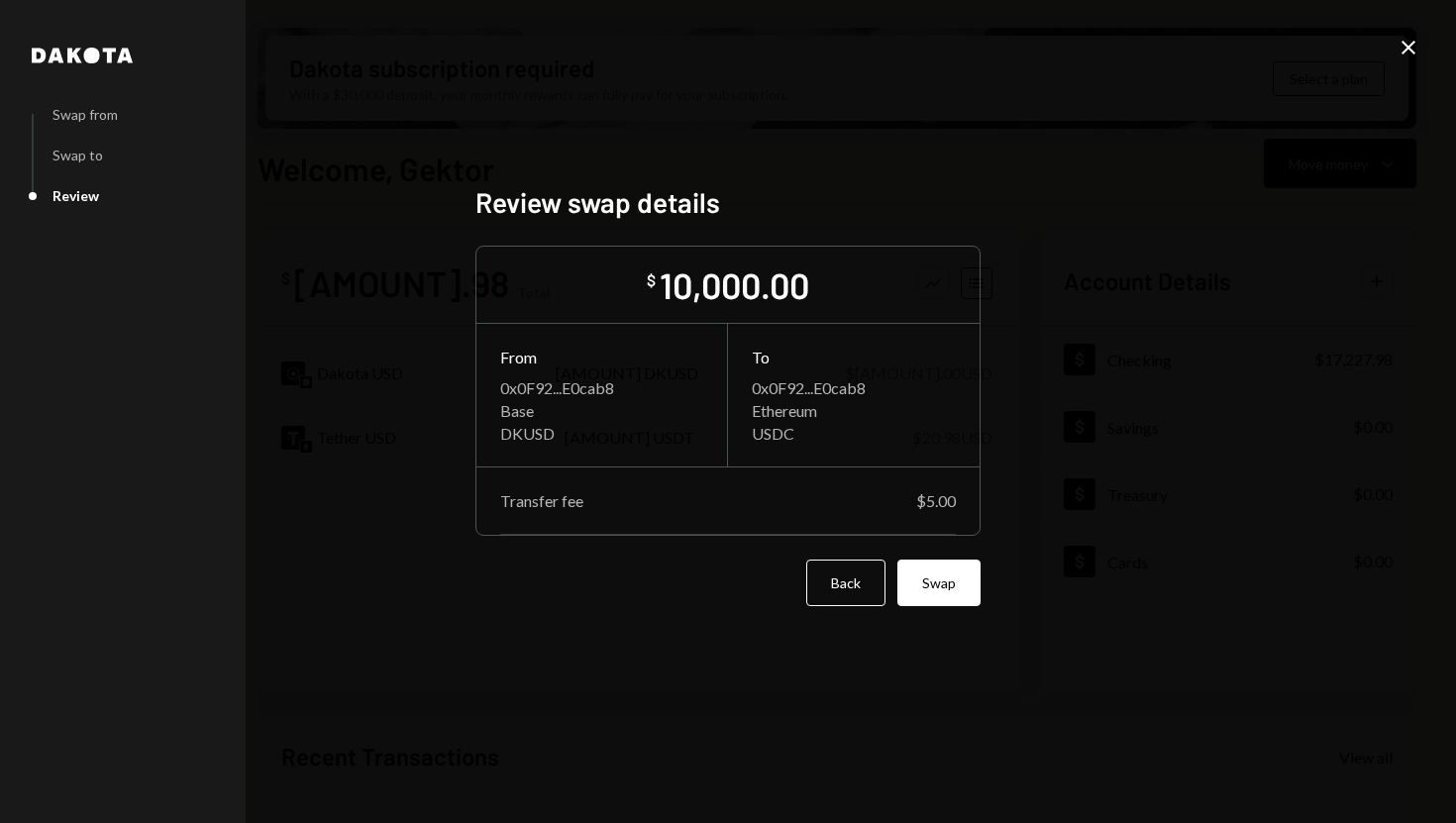 click on "Review swap details $ [AMOUNT] From 0x0F92...E0cab8 Base DKUSD To 0x0F92...E0cab8 Ethereum USDC Transfer fee $5.00 Back Swap" at bounding box center [728, 411] 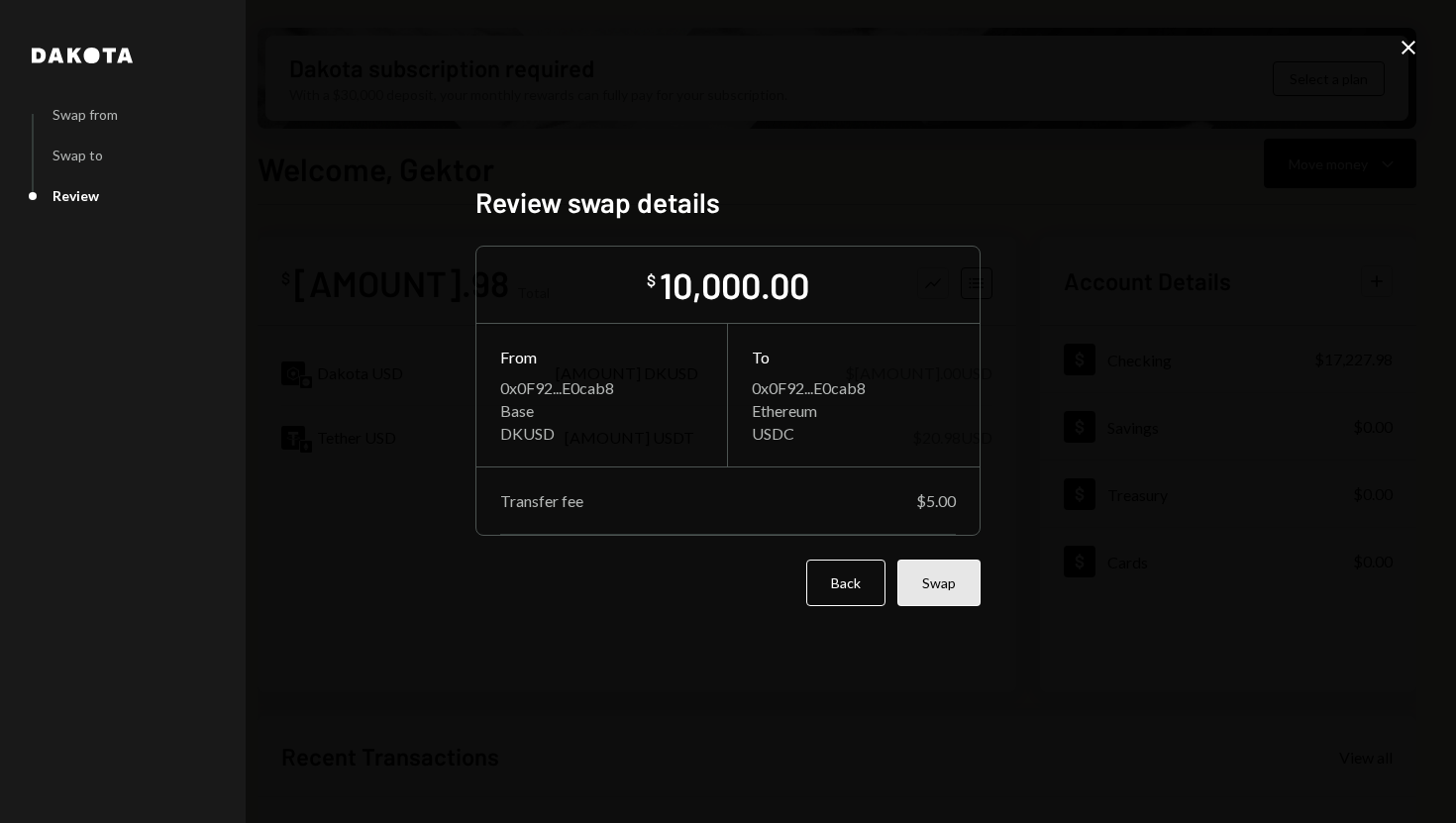 click on "Swap" at bounding box center (939, 582) 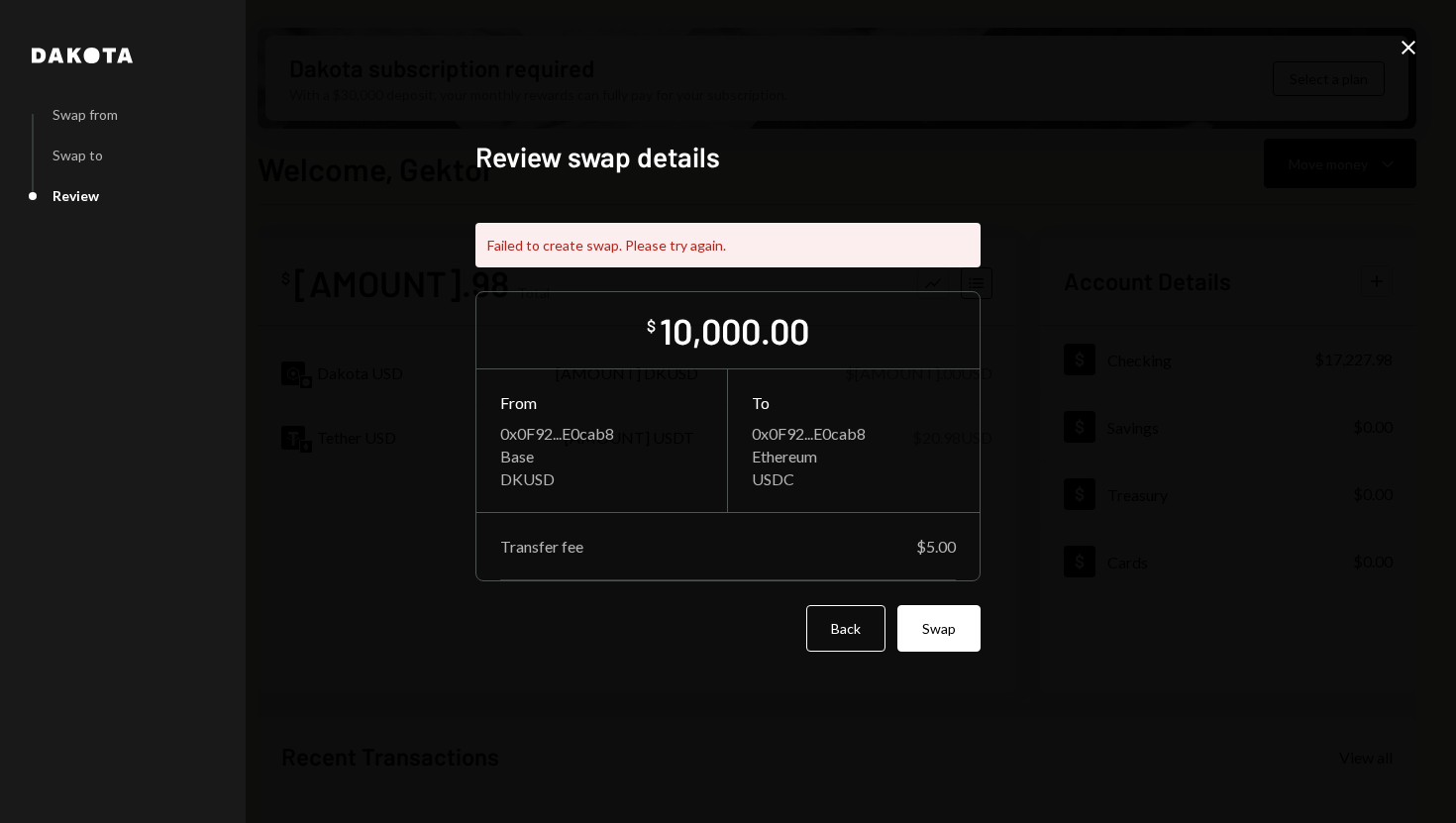 click on "Close" 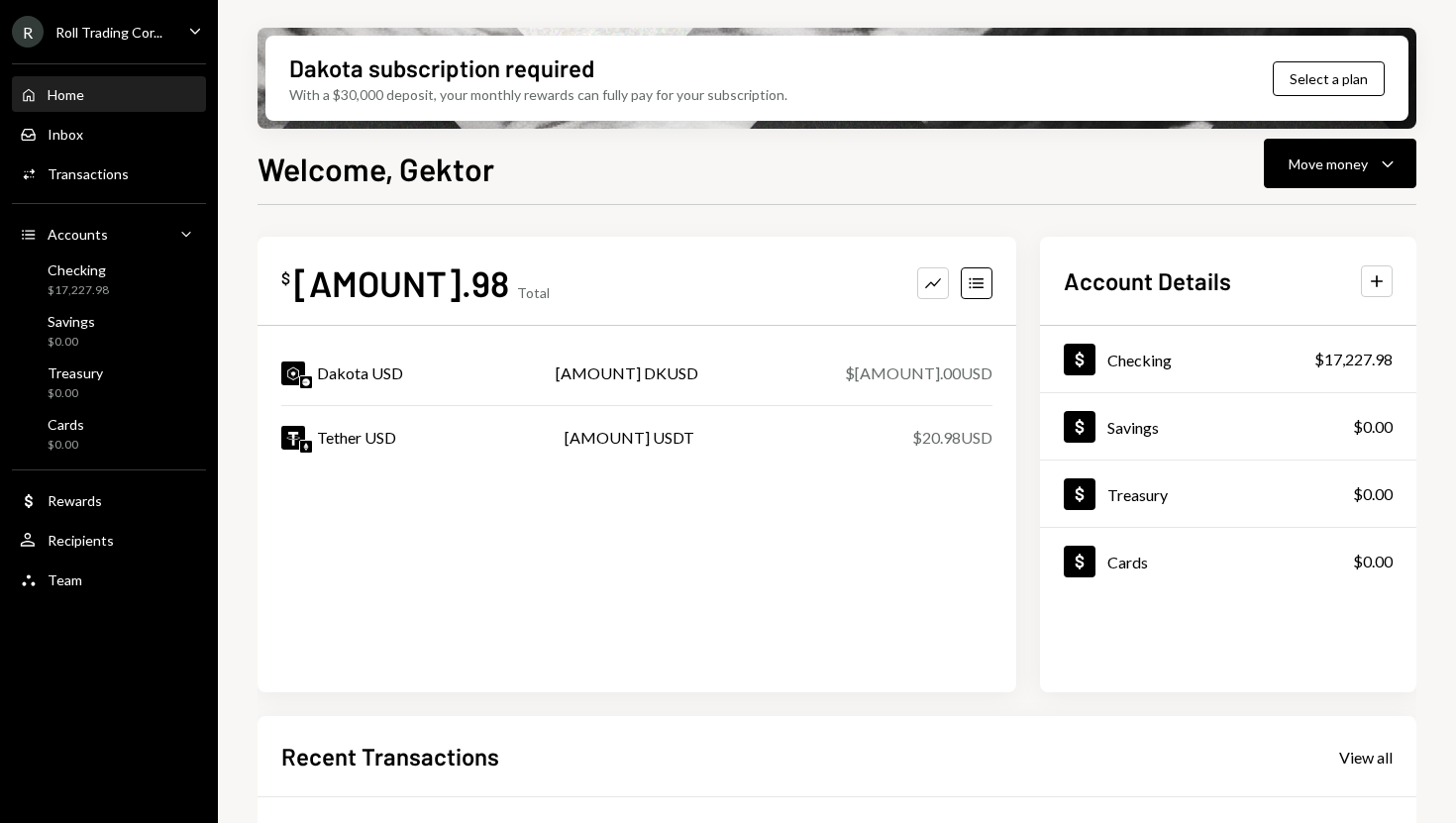 click on "R Roll Trading Cor... Caret Down" at bounding box center (109, 32) 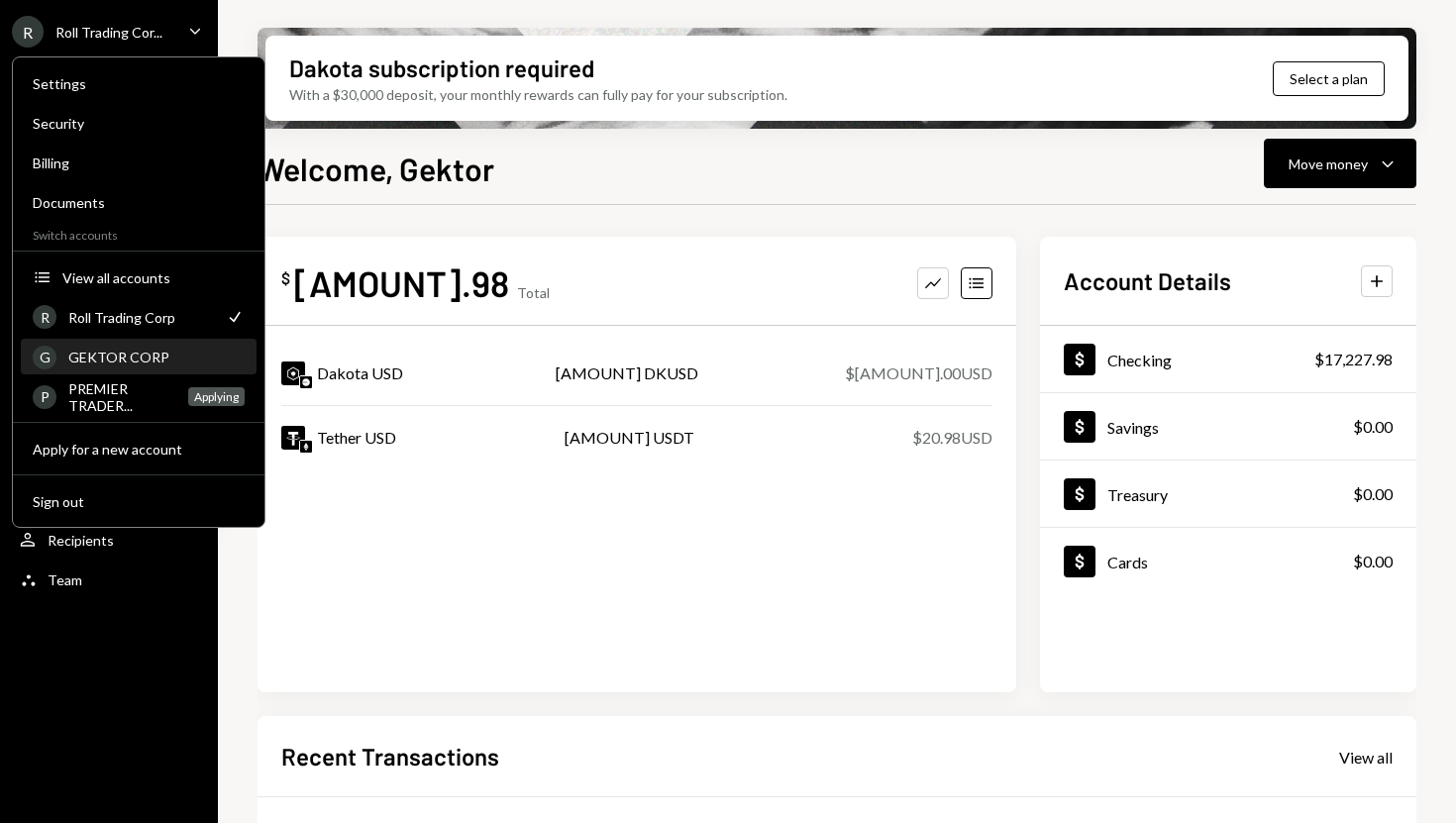 click on "G GEKTOR CORP" at bounding box center (139, 358) 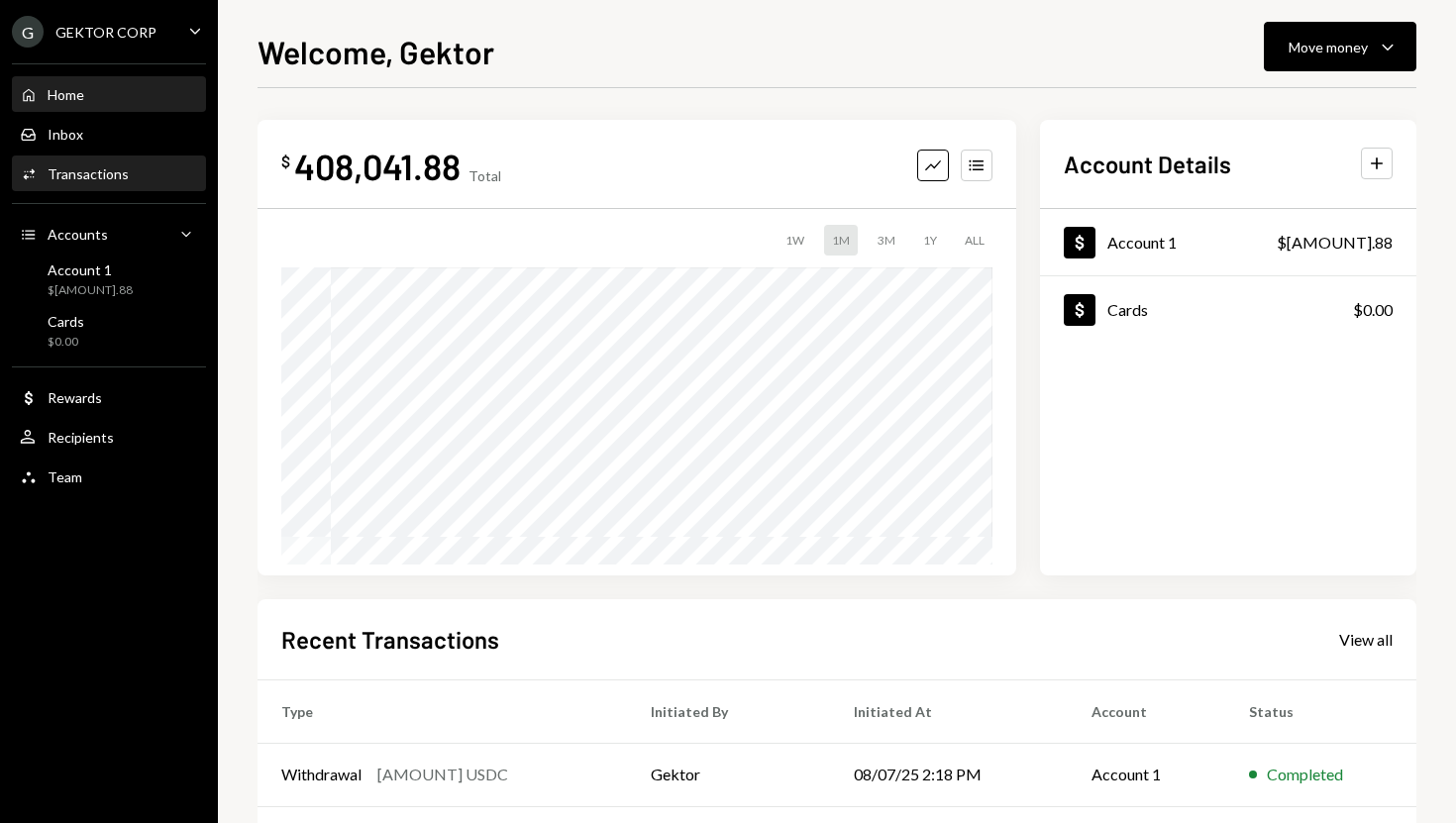 click on "Activities Transactions" at bounding box center (109, 174) 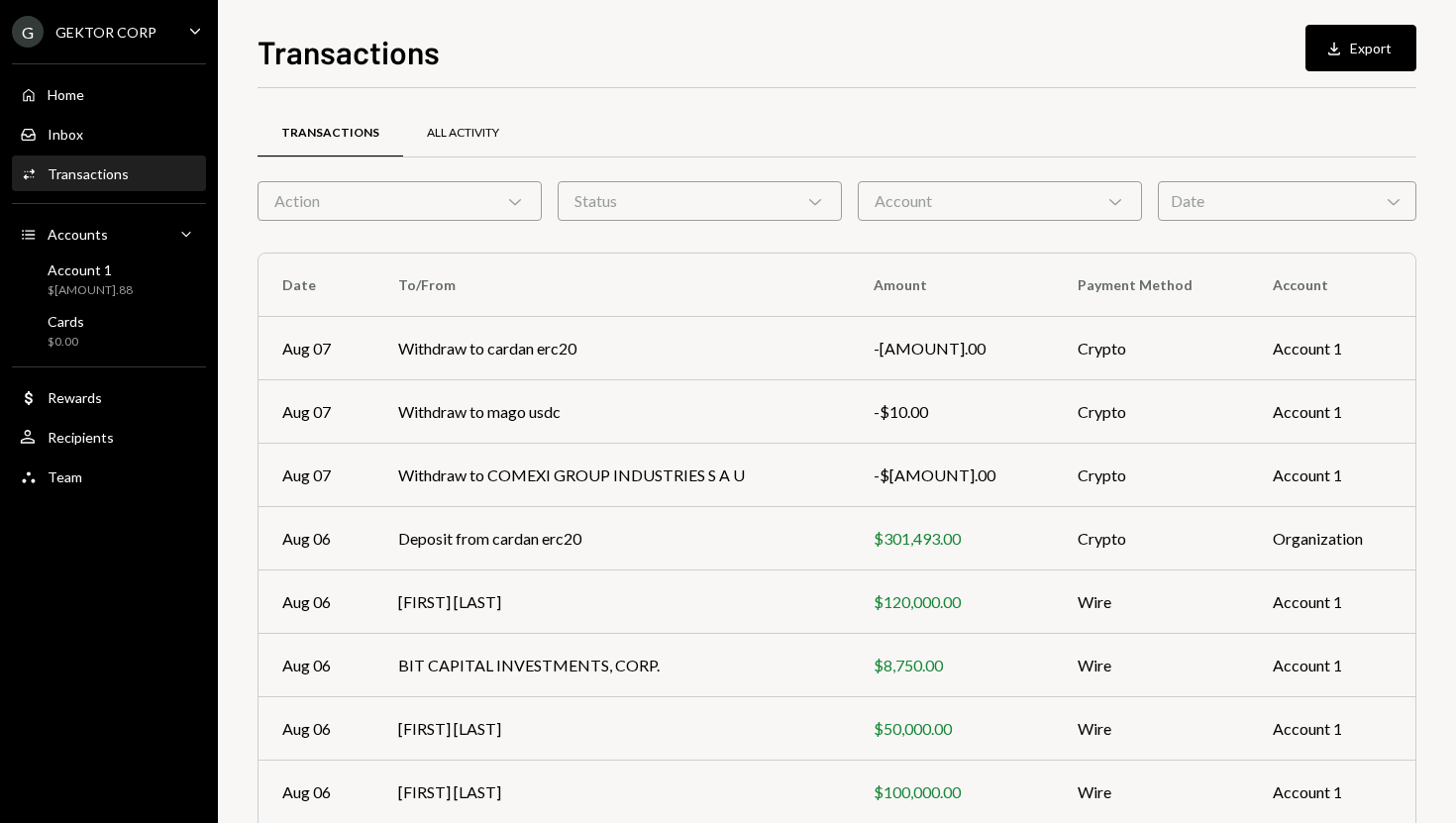 click on "All Activity" at bounding box center (463, 133) 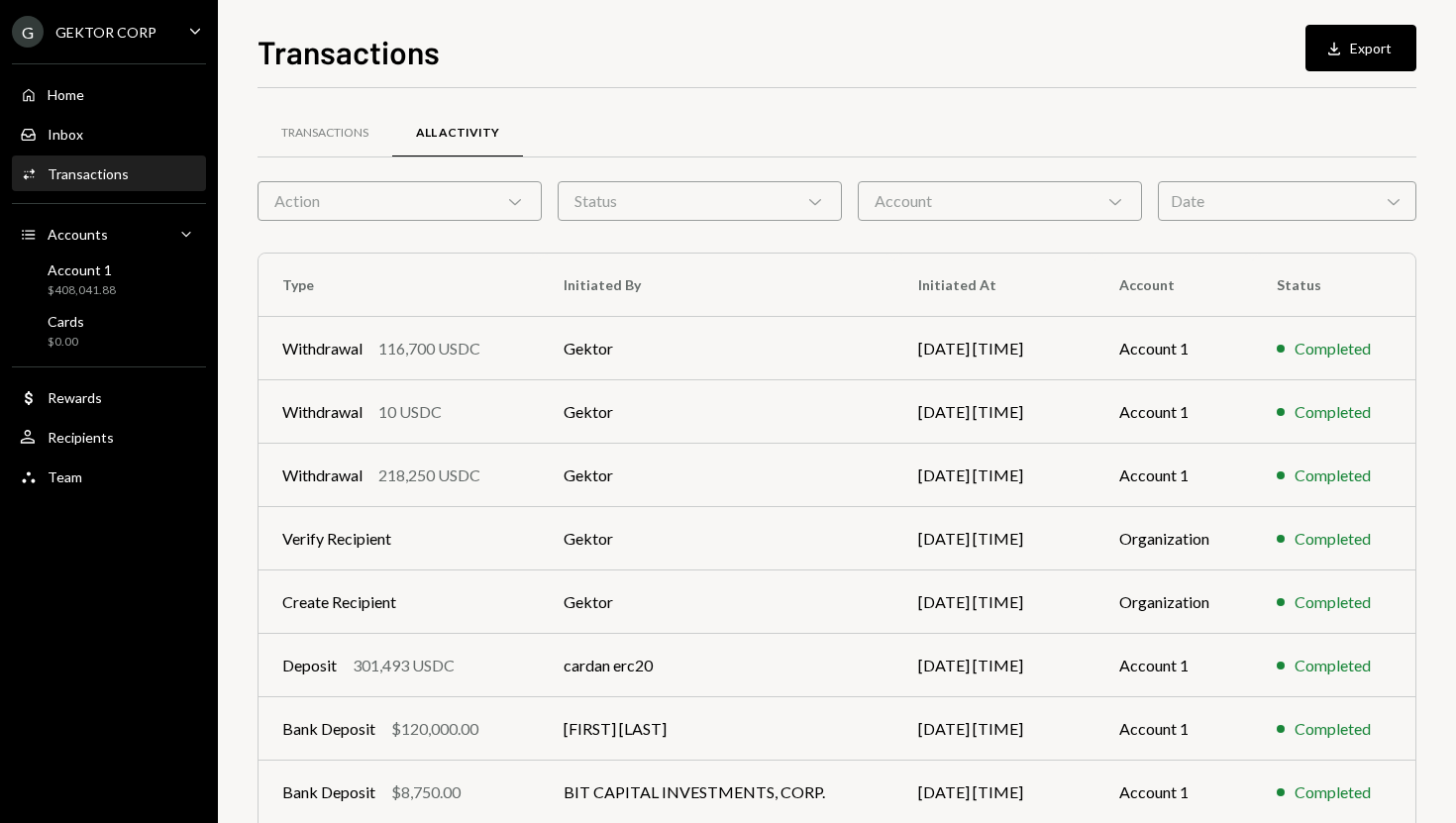 scroll, scrollTop: 0, scrollLeft: 0, axis: both 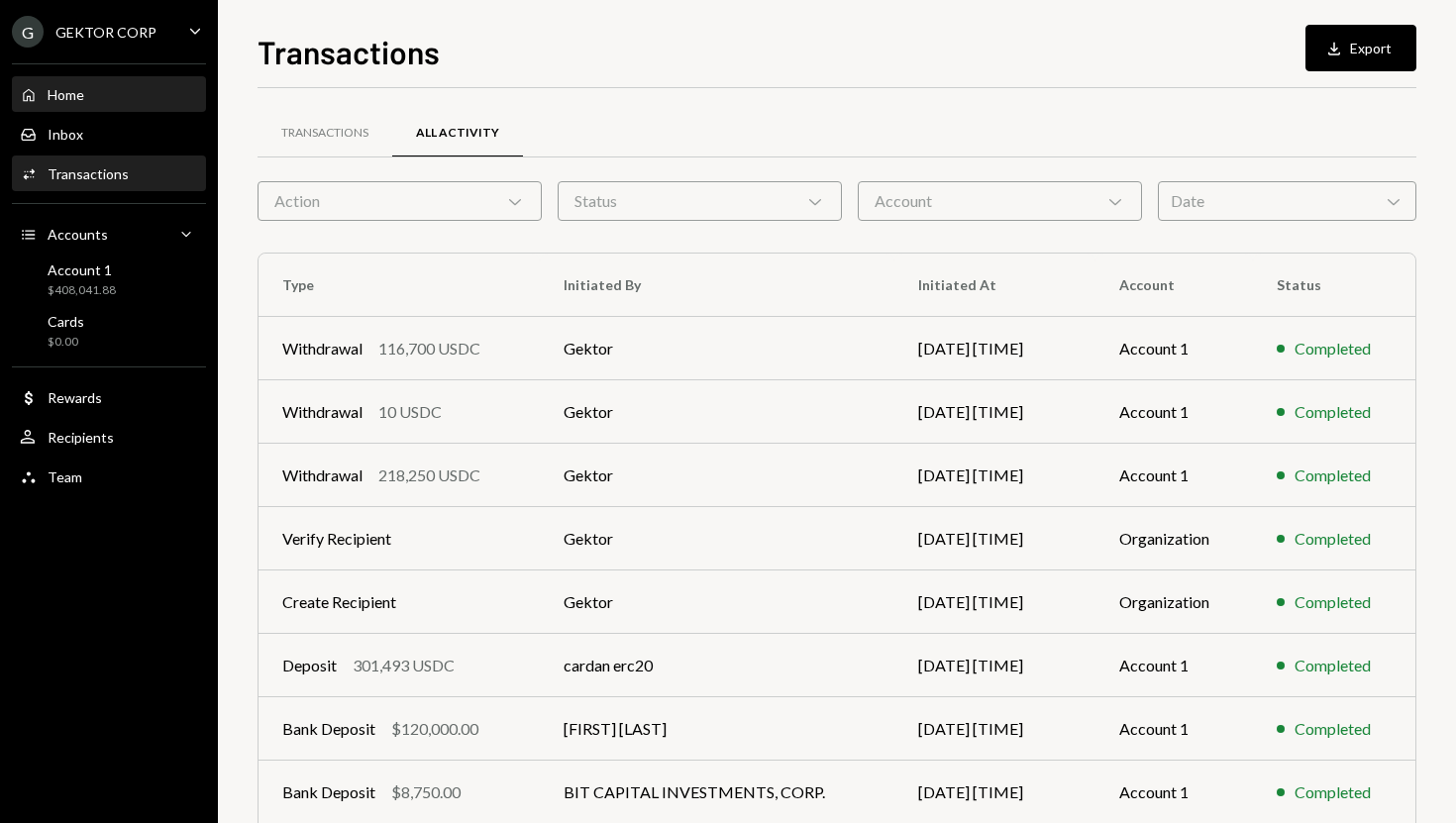 click on "Home Home" at bounding box center [109, 95] 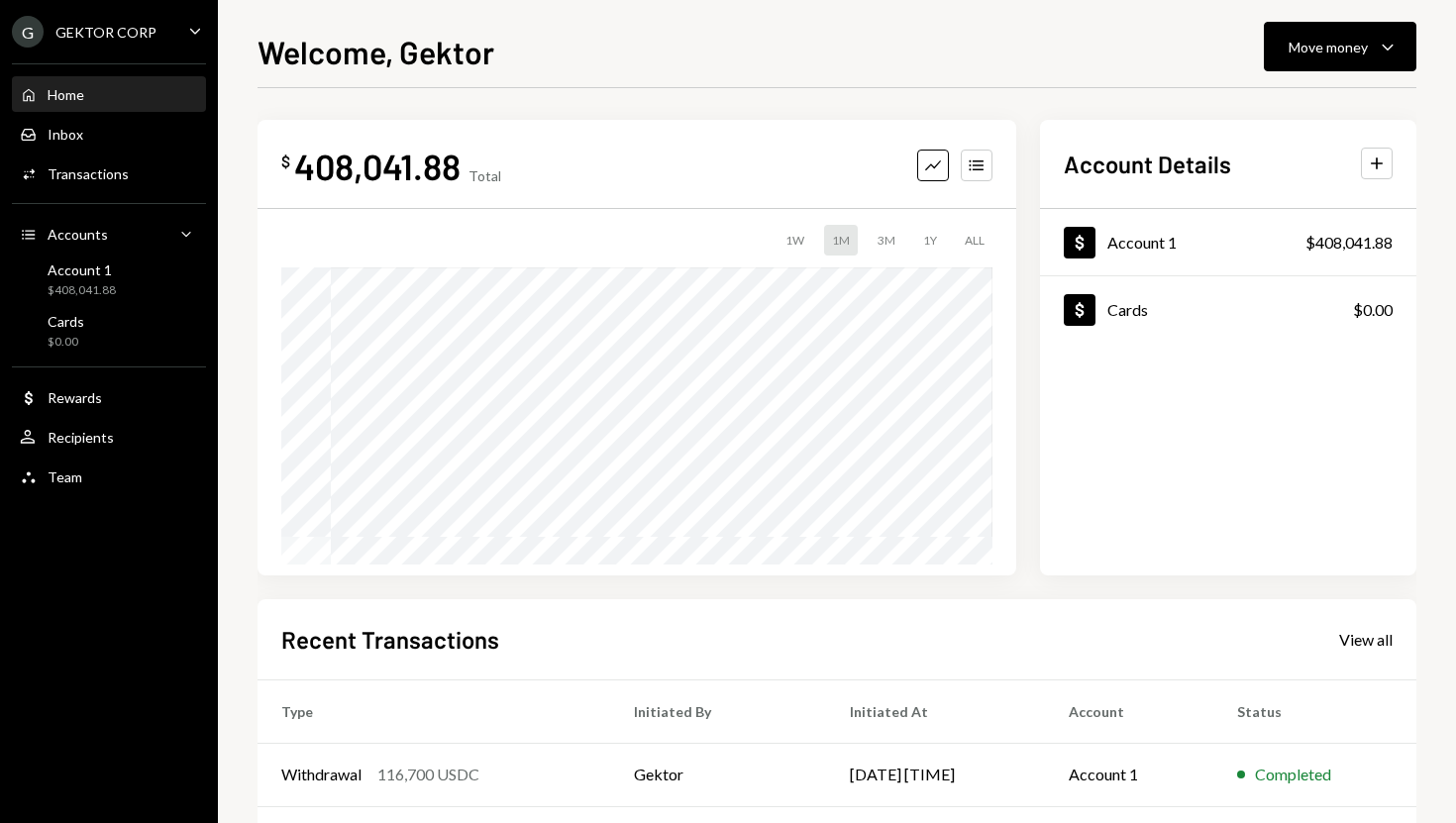 click on "Caret Down" 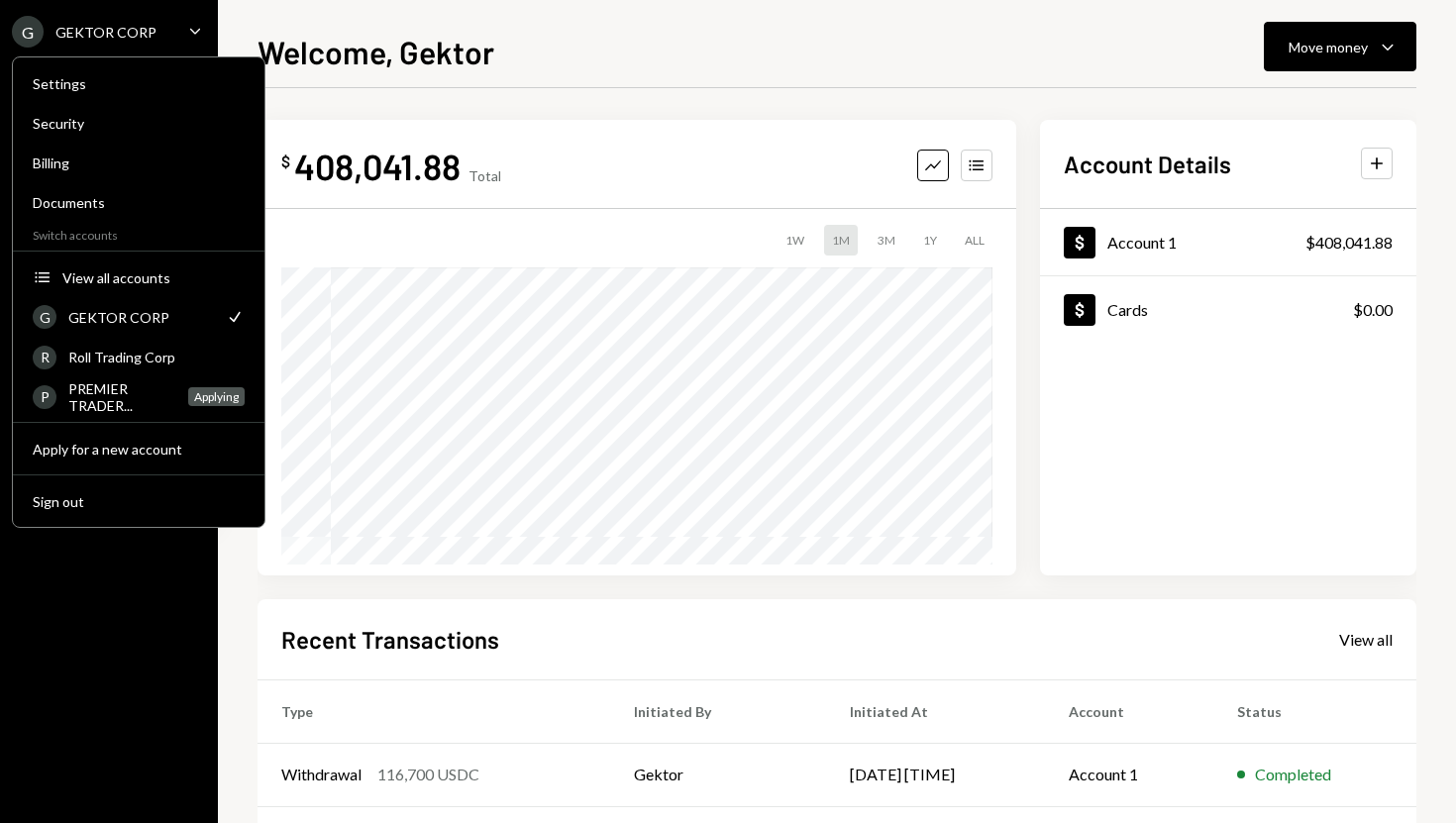click on "$ 408,041.88 Total Graph Accounts 1W 1M 3M 1Y ALL
$391,302.62
Jul 27, 2025" at bounding box center [637, 348] 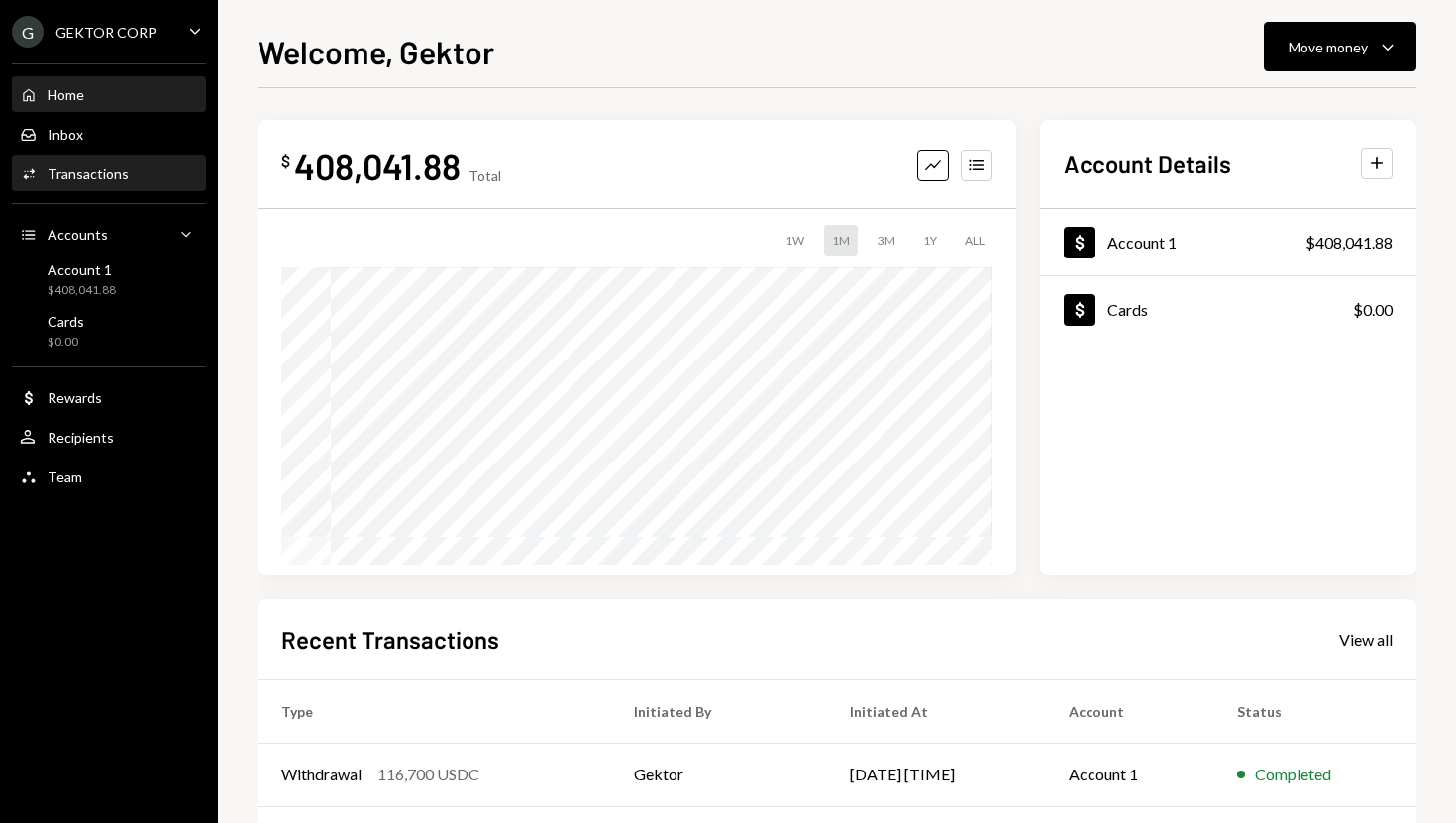 click on "Transactions" at bounding box center (88, 173) 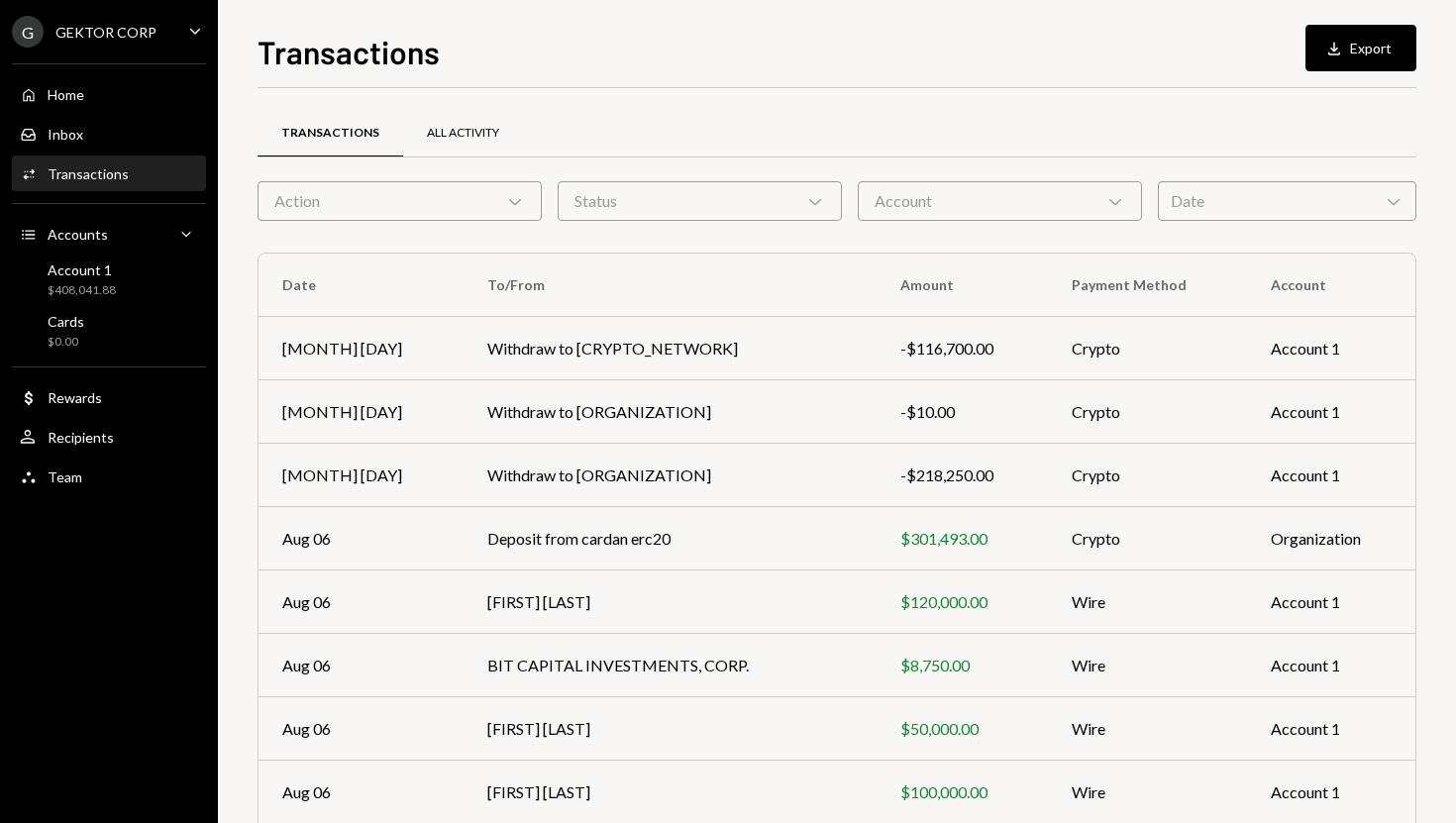 click on "All Activity" at bounding box center (463, 133) 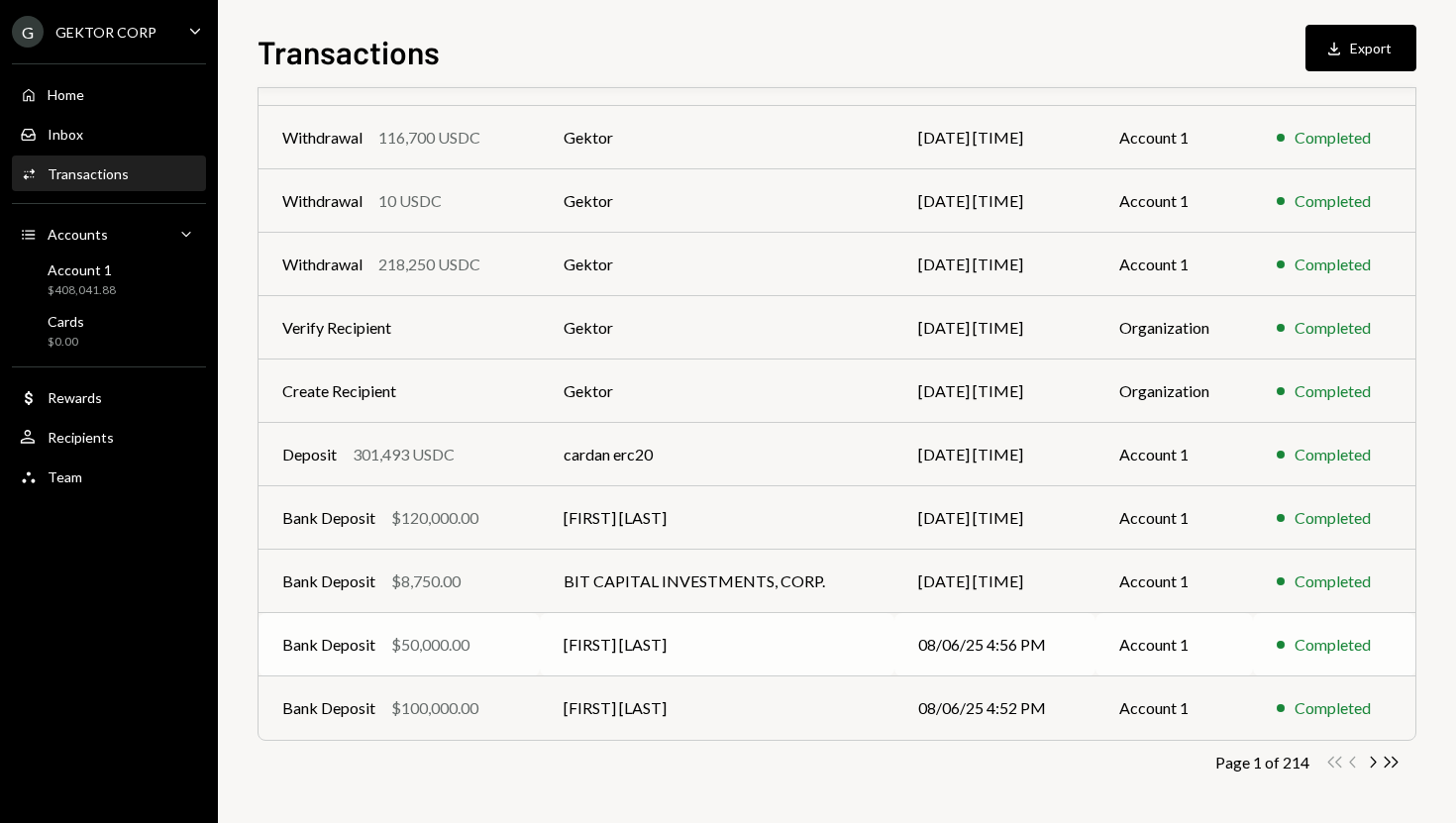 scroll, scrollTop: 0, scrollLeft: 0, axis: both 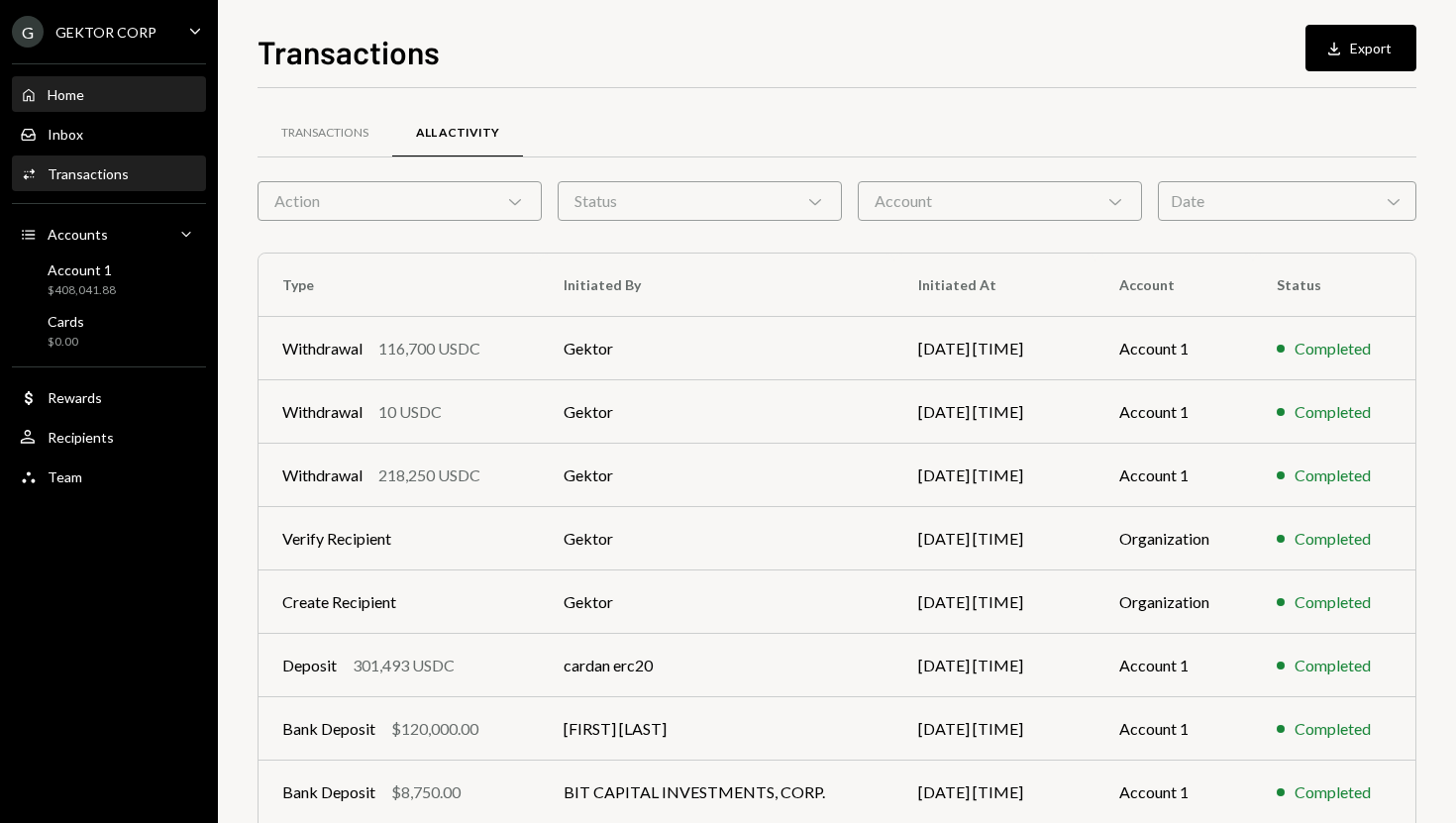 click on "Home Home" at bounding box center (109, 95) 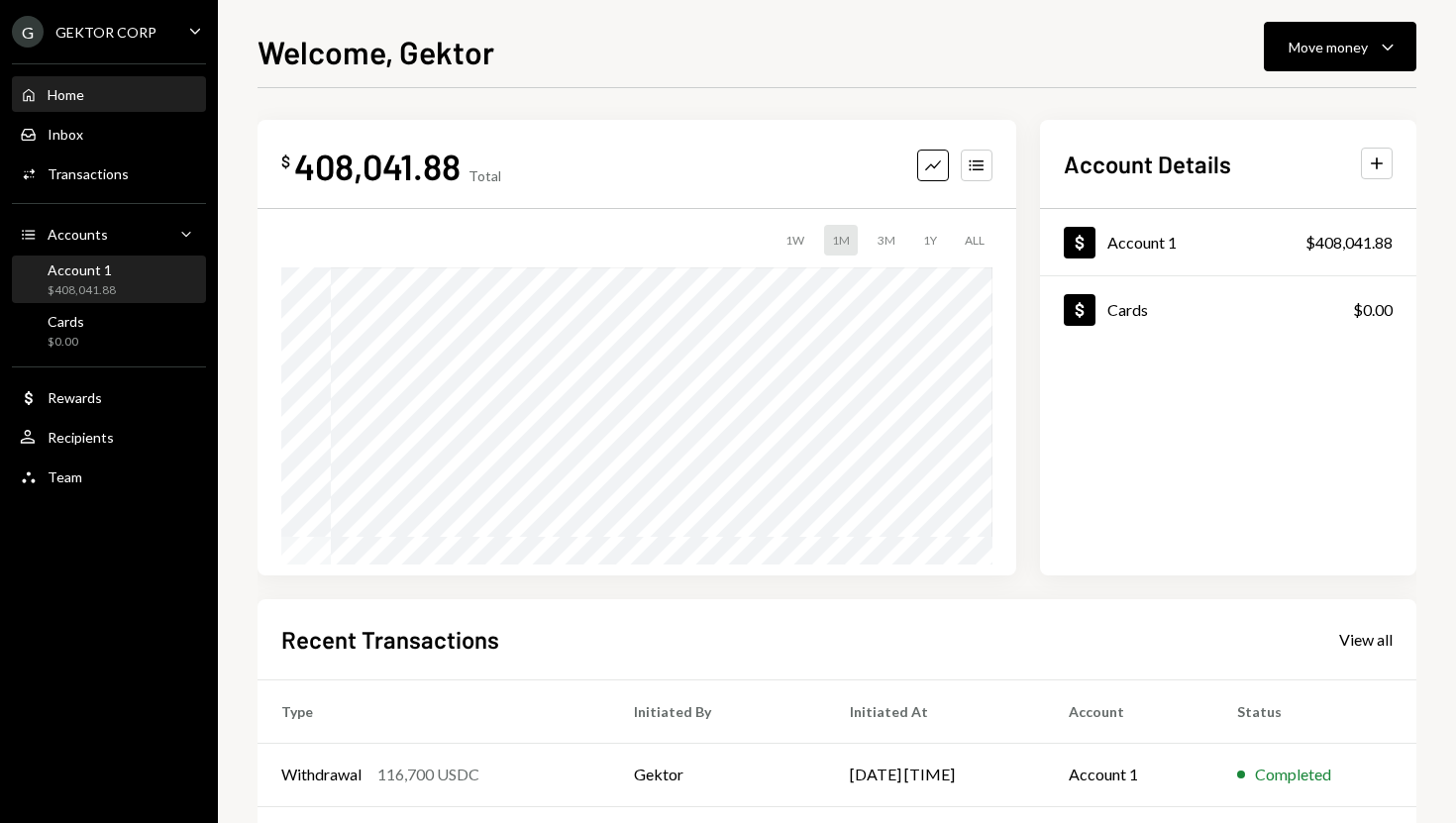 click on "Account 1 $408,041.88" at bounding box center (109, 280) 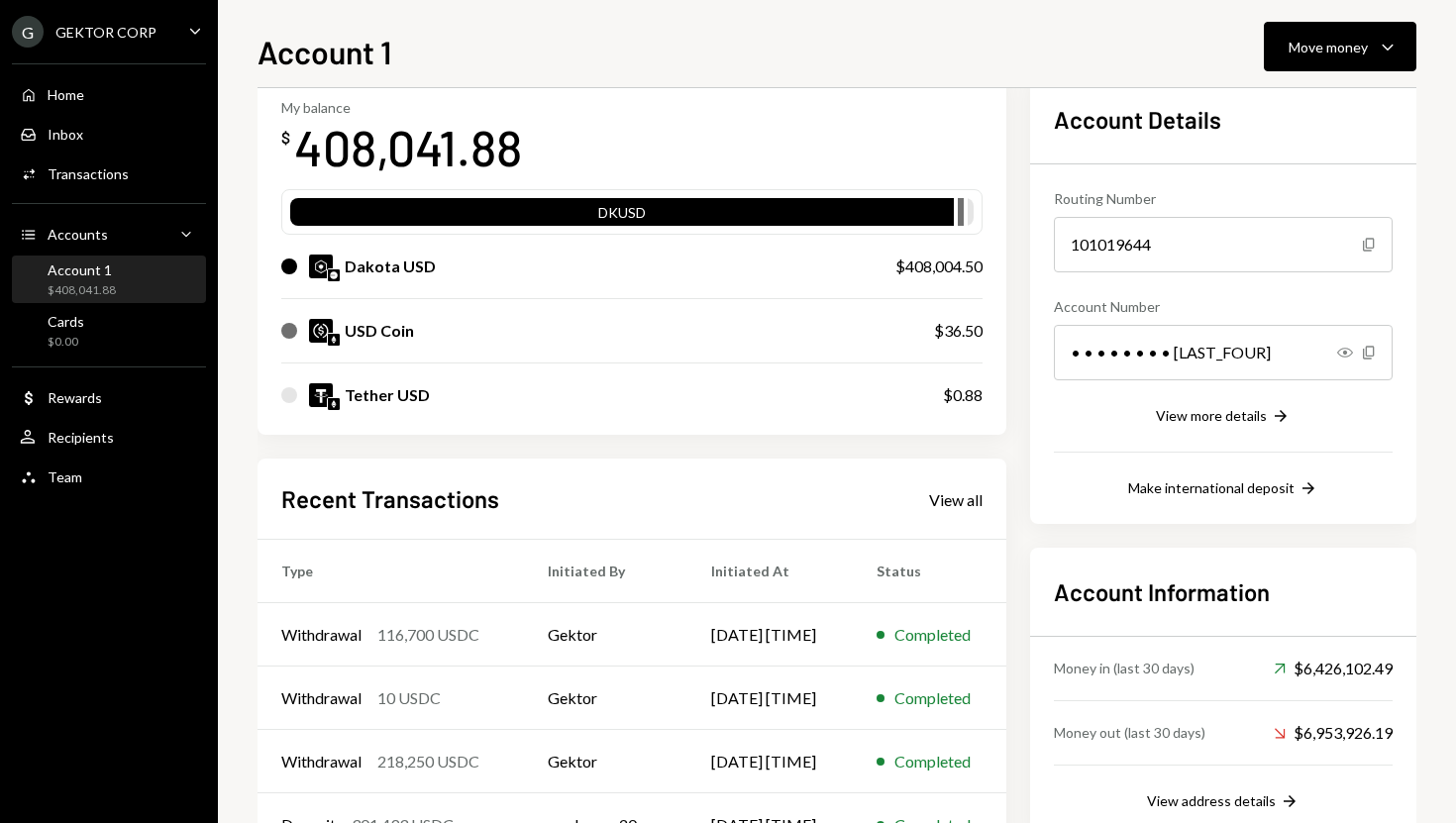 scroll, scrollTop: 0, scrollLeft: 0, axis: both 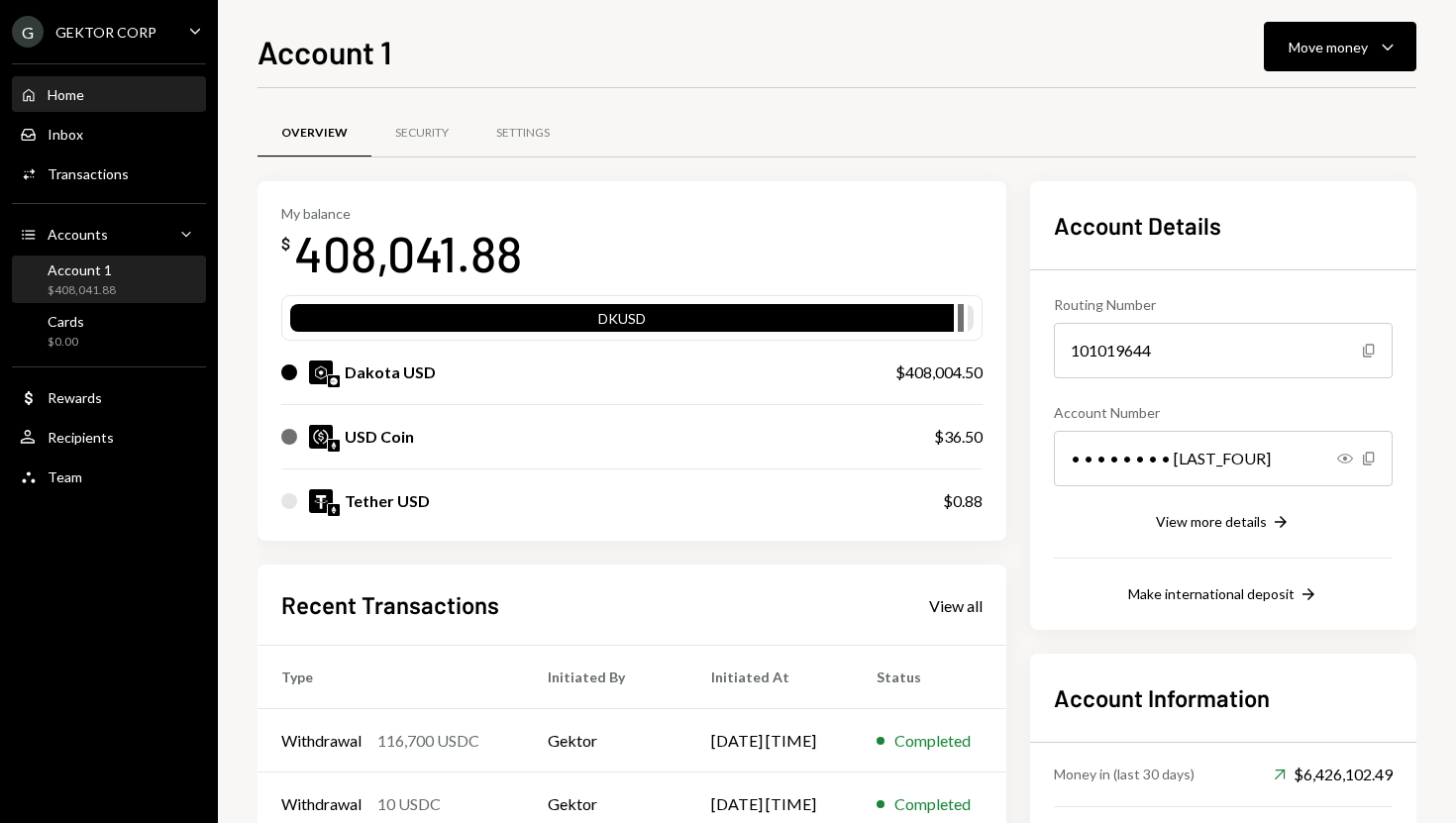 click on "Home Home" at bounding box center [109, 95] 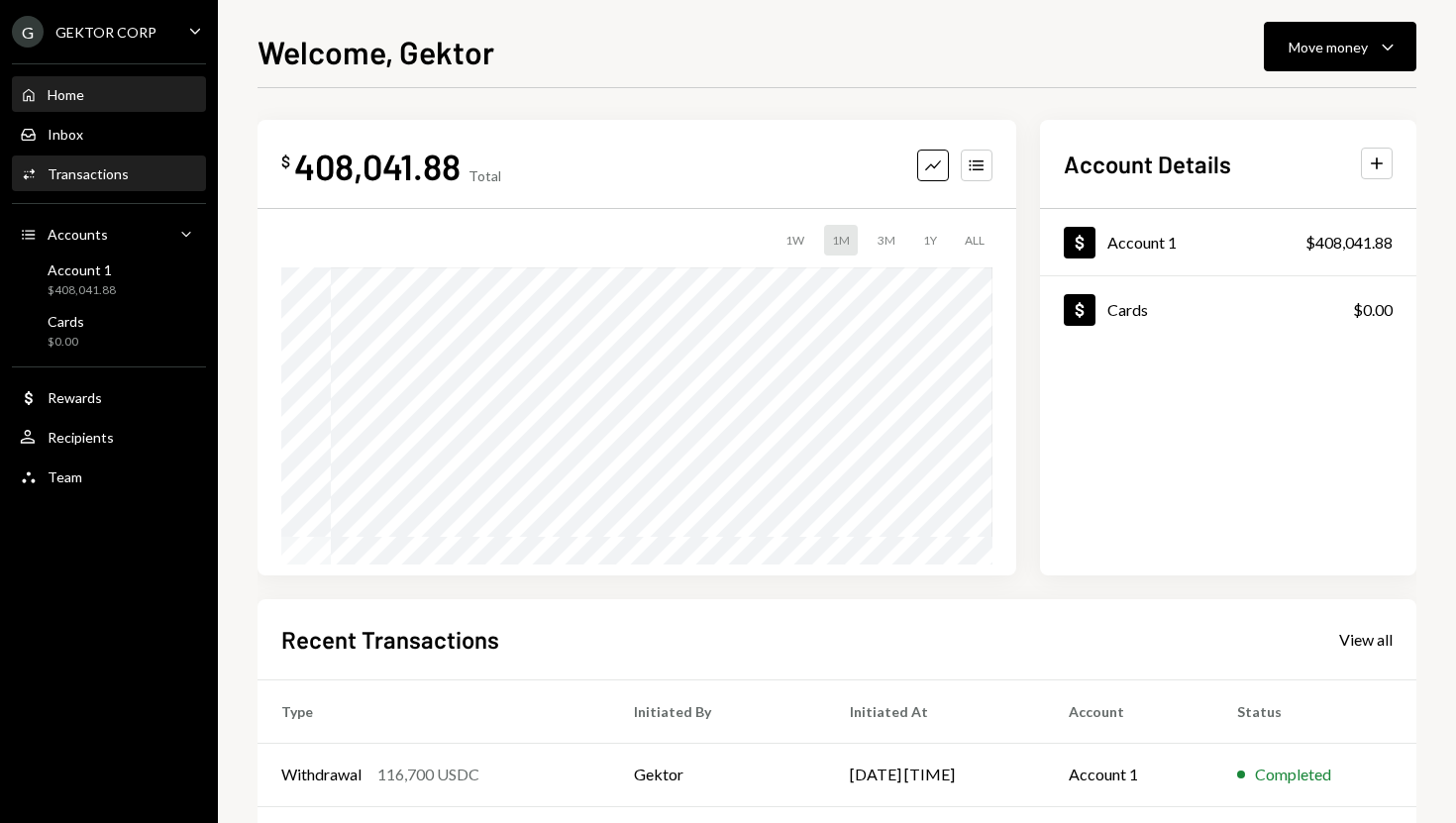 click on "Activities Transactions" at bounding box center [109, 174] 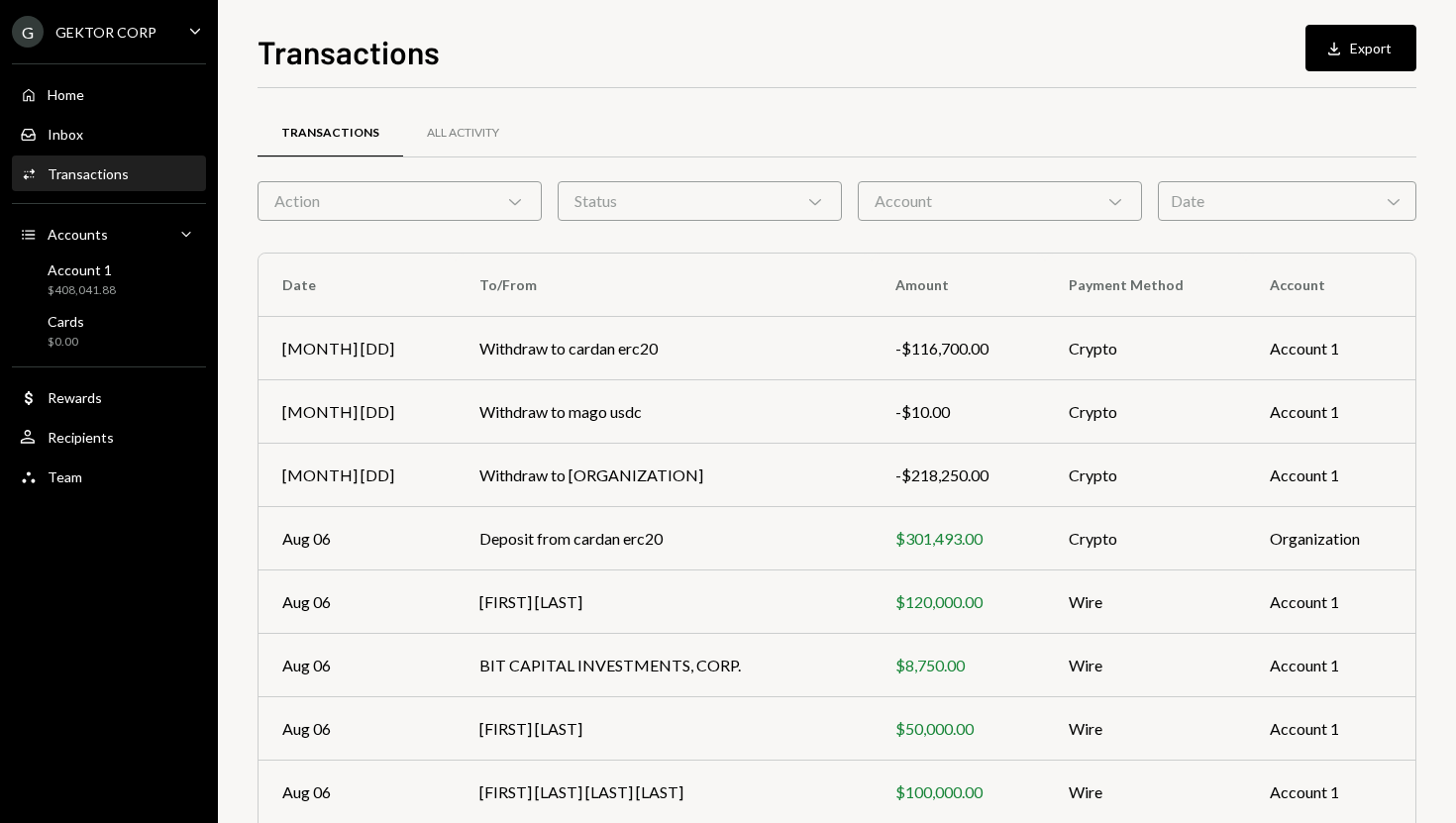 scroll, scrollTop: 0, scrollLeft: 0, axis: both 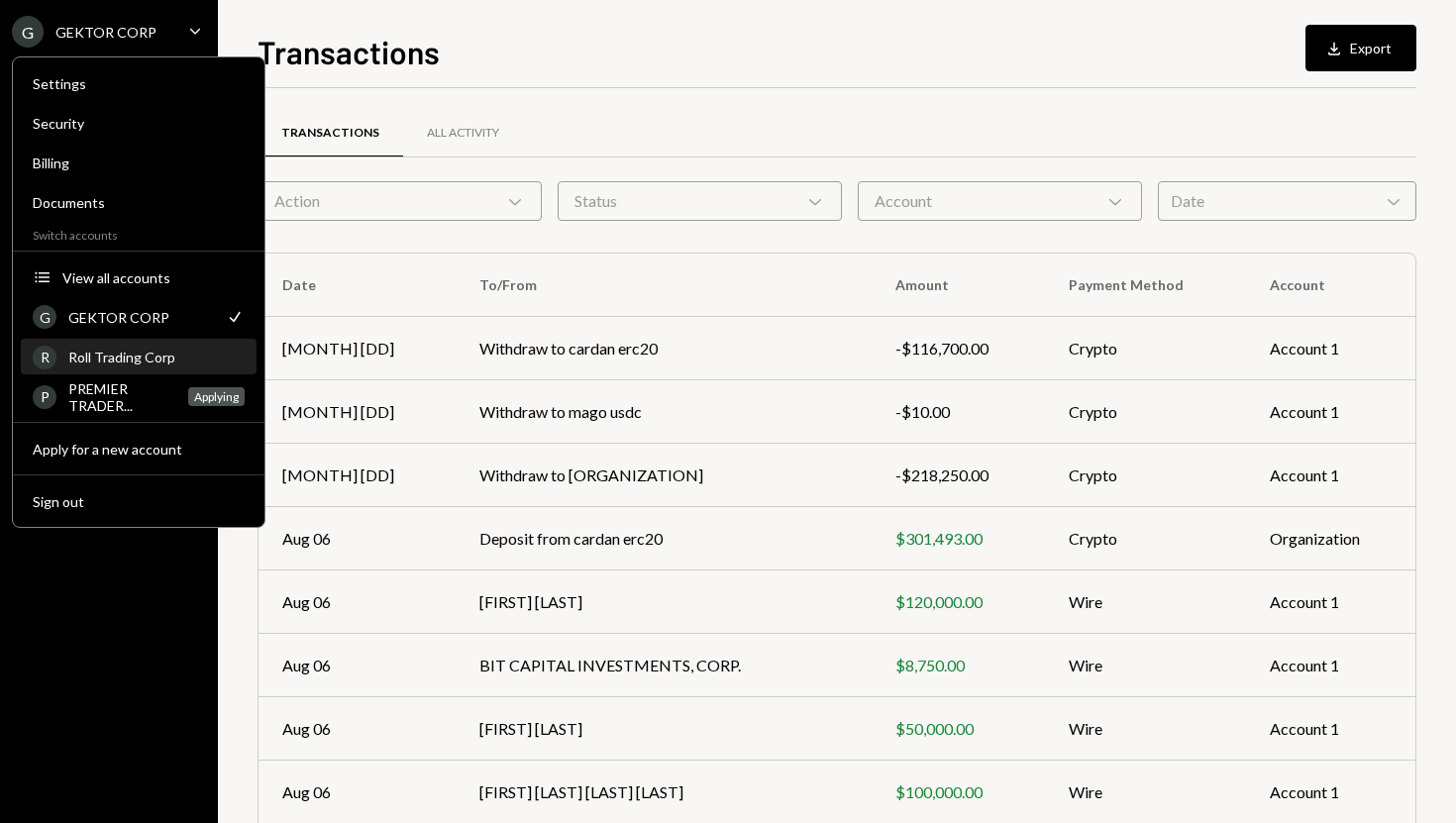 click on "Roll Trading Corp" at bounding box center [156, 357] 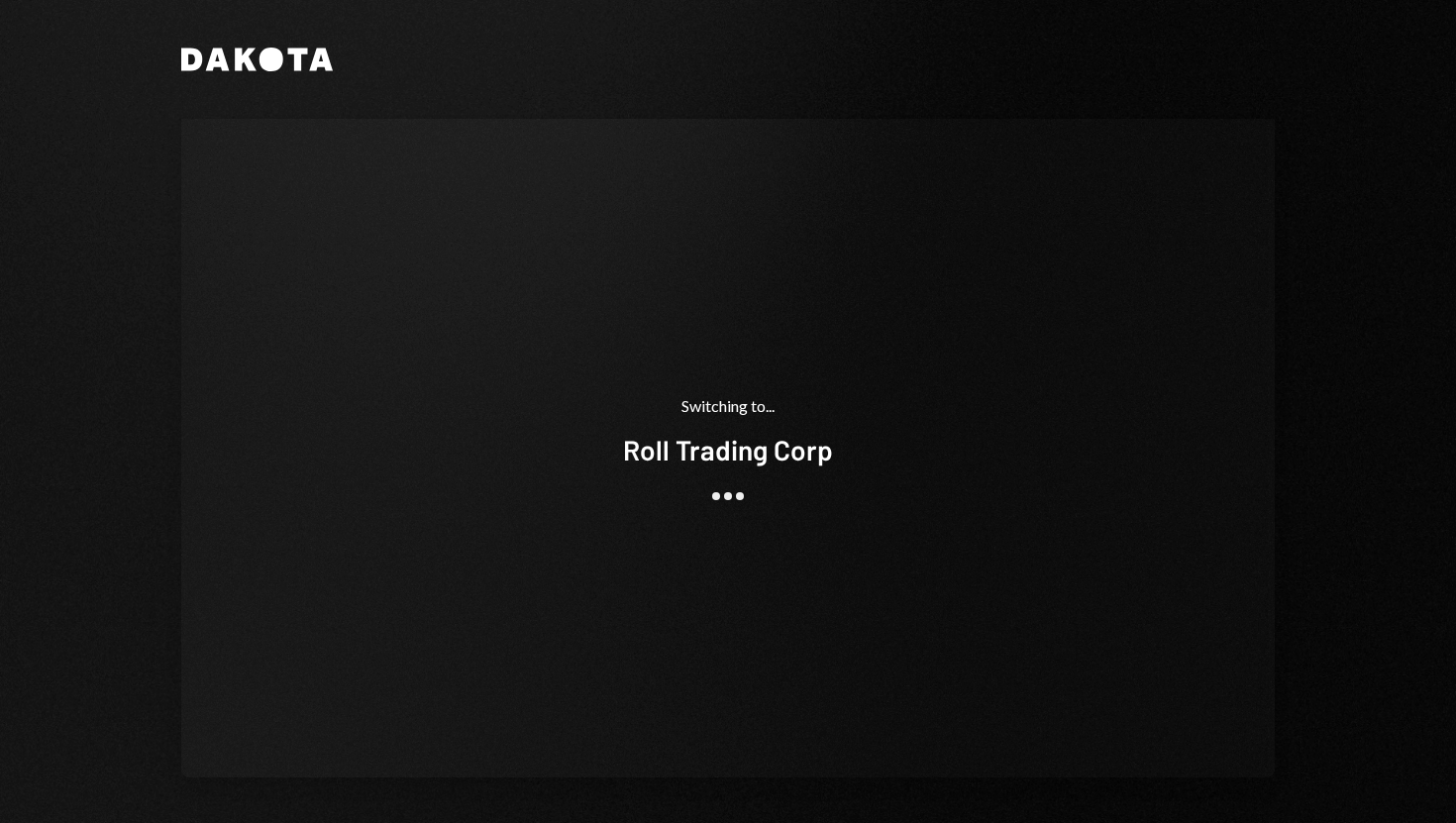 scroll, scrollTop: 2, scrollLeft: 0, axis: vertical 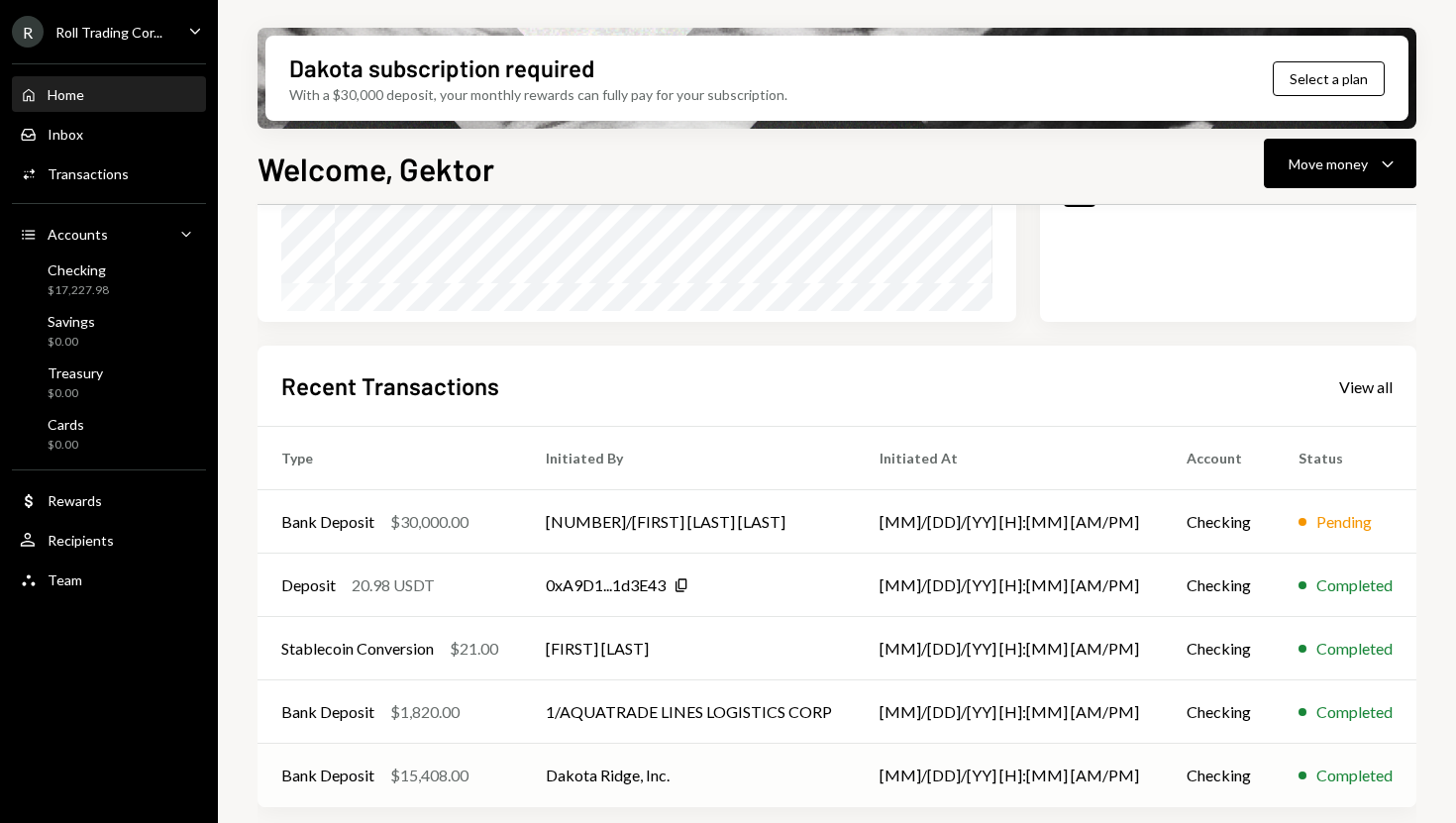 click on "Dakota Ridge, Inc." at bounding box center (688, 775) 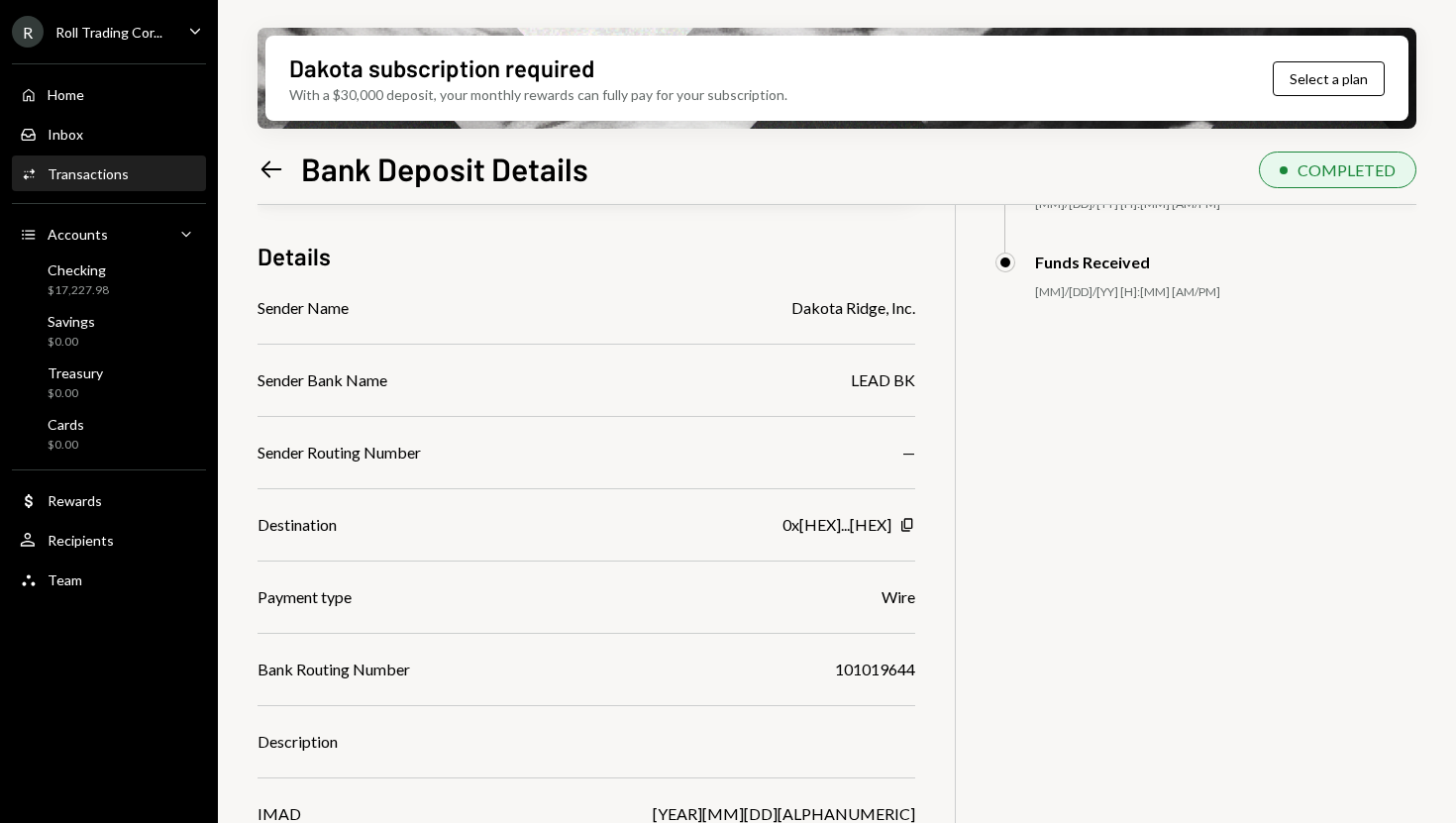 scroll, scrollTop: 0, scrollLeft: 0, axis: both 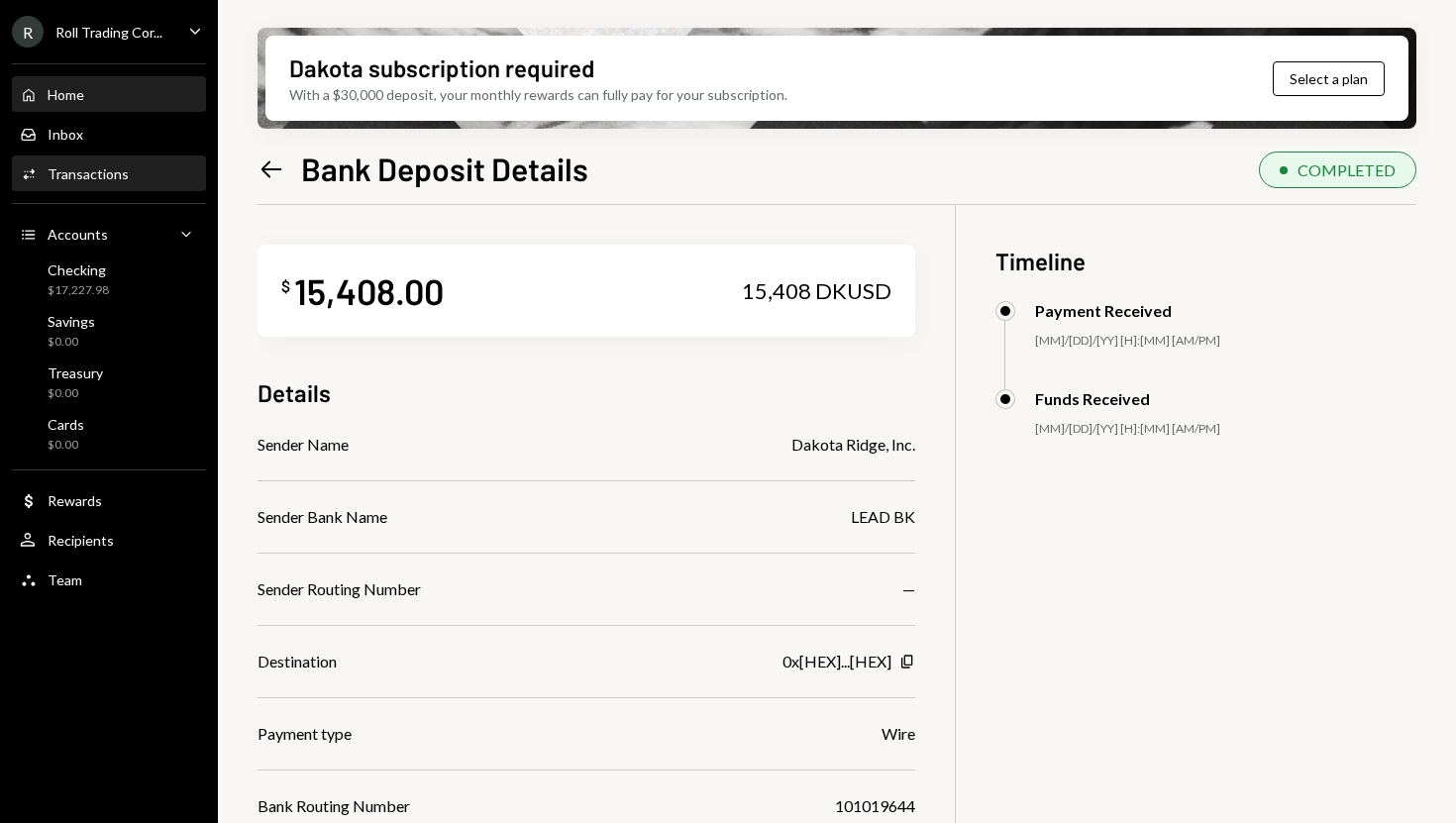 click on "Home Home" at bounding box center [109, 95] 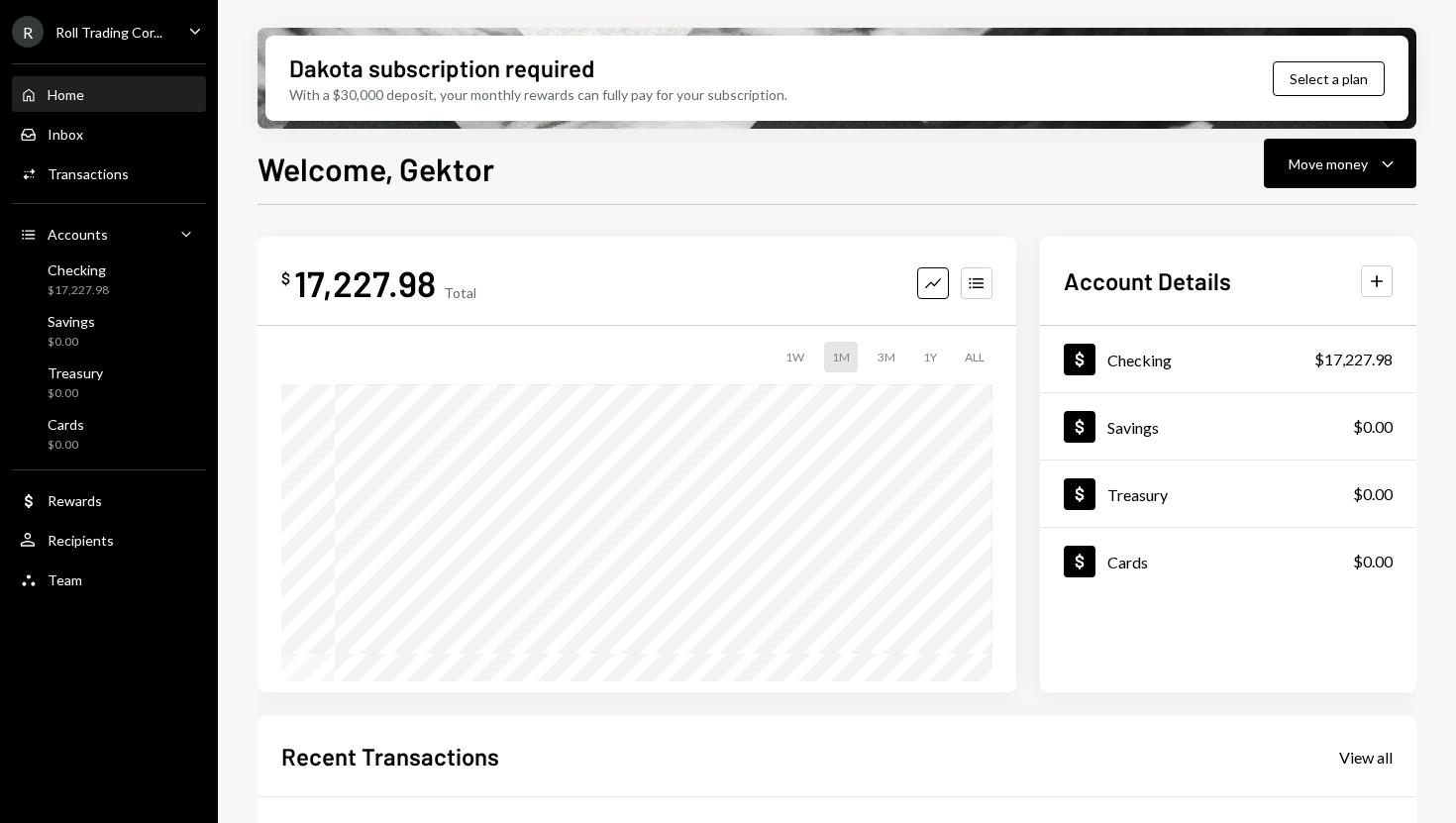 click on "$ [NUMBER] [TEXT] [TEXT] [TEXT] [TEXT] [TEXT]
$0.00
[MONTH] [DD], [YEAR]" at bounding box center (637, 464) 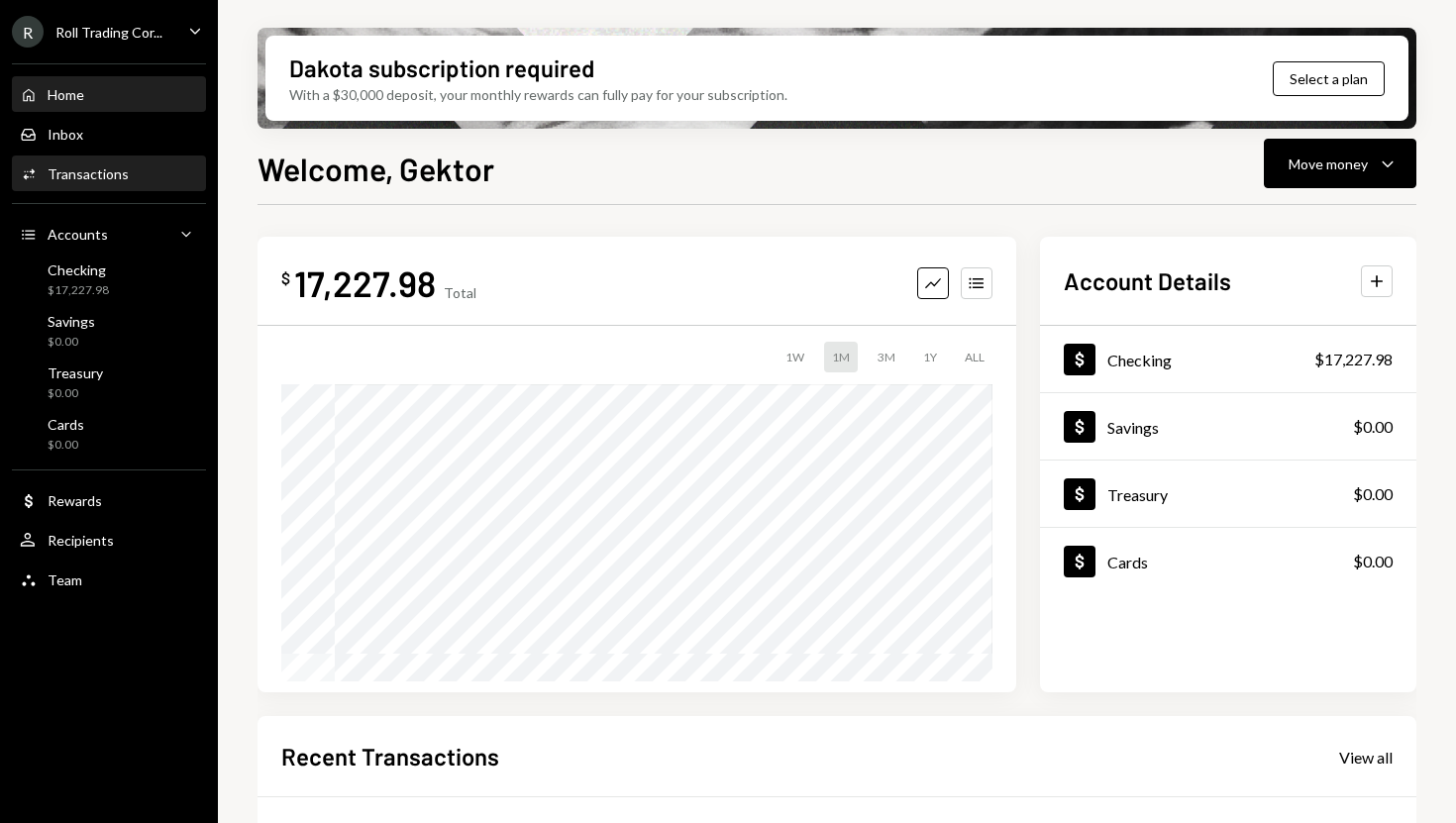 click on "Transactions" at bounding box center [88, 173] 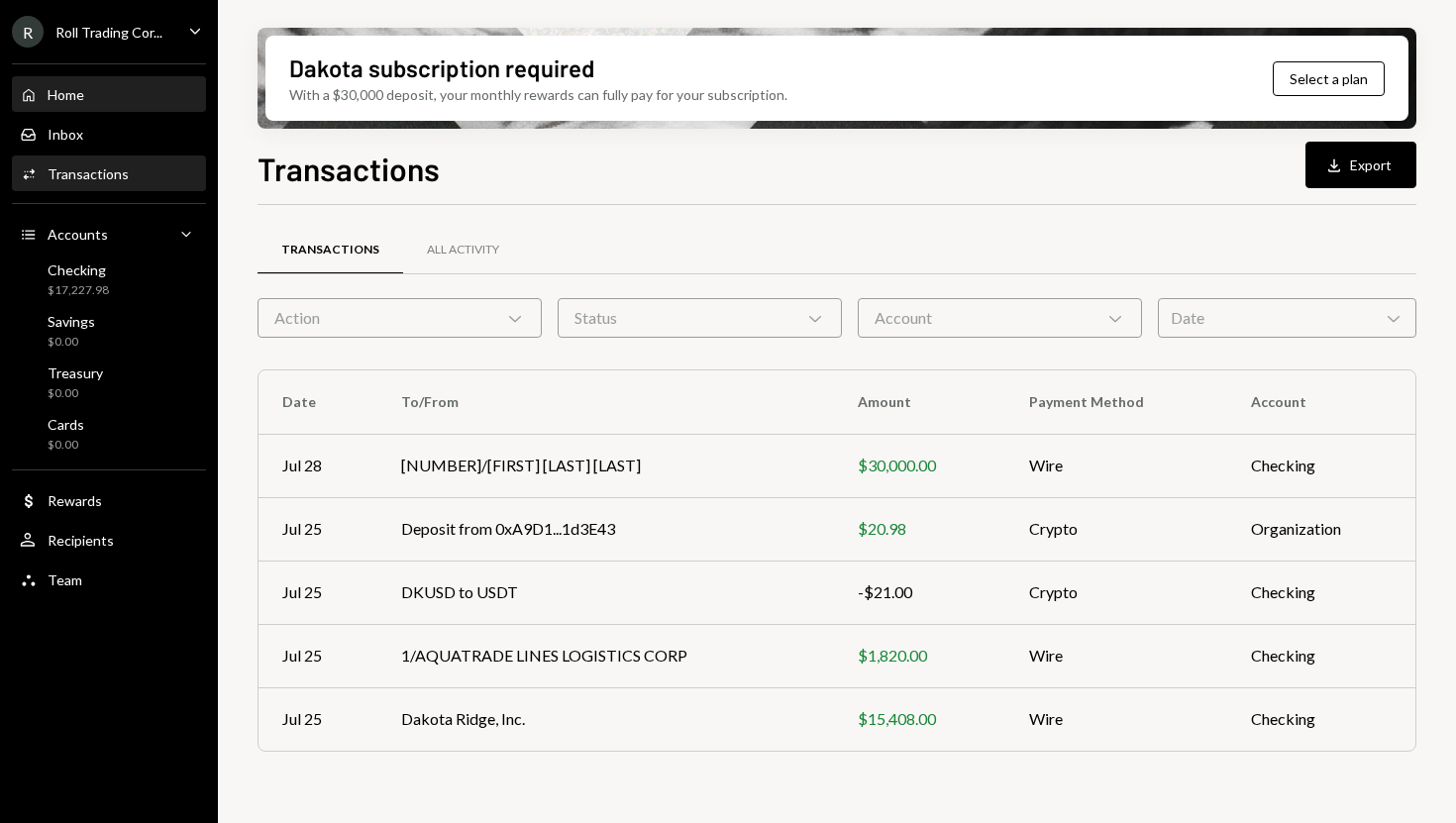 click on "Home Home" at bounding box center (109, 95) 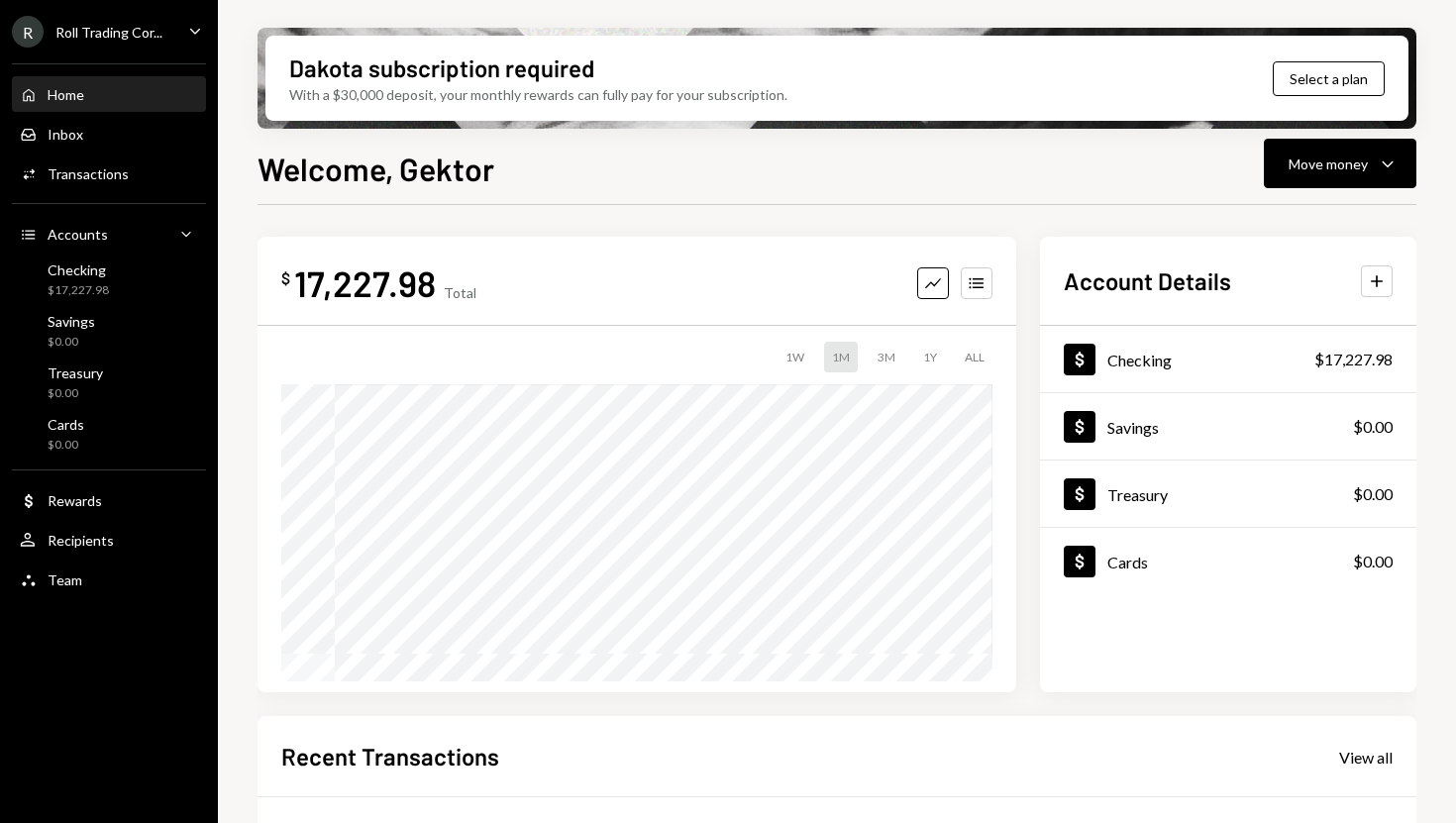 click on "Caret Down" 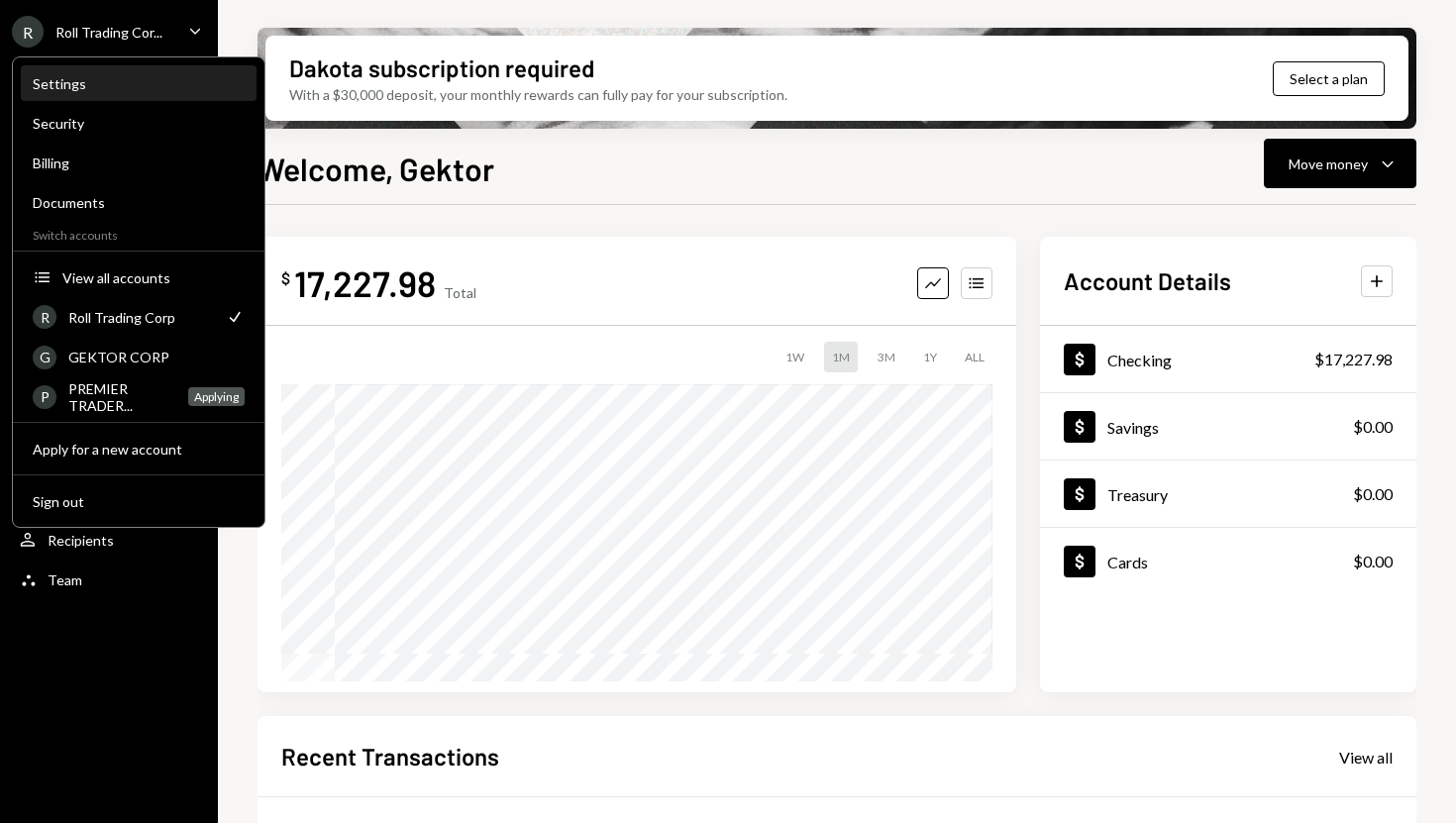 click on "Settings" at bounding box center [139, 83] 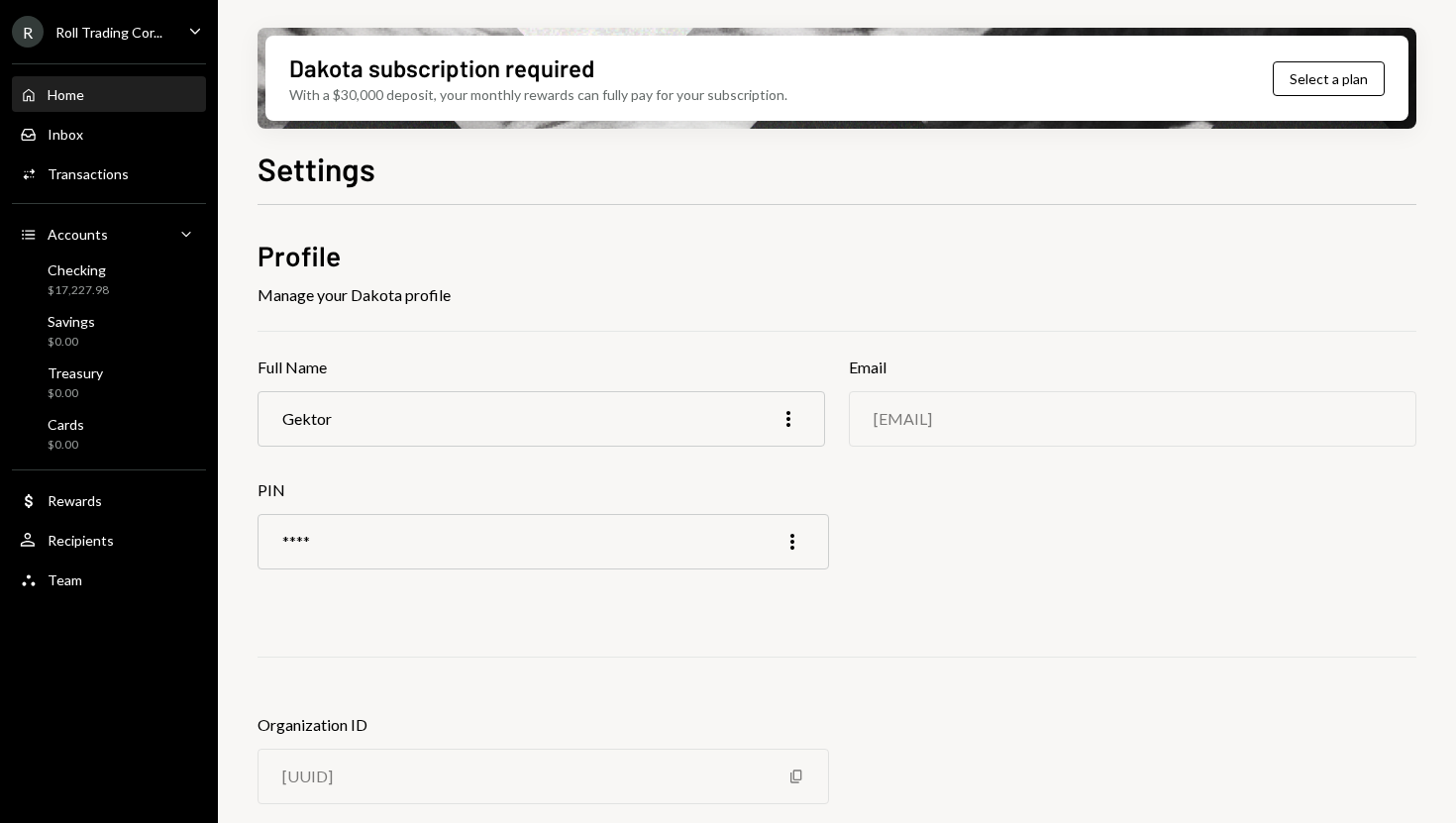 click on "Home Home" at bounding box center (109, 95) 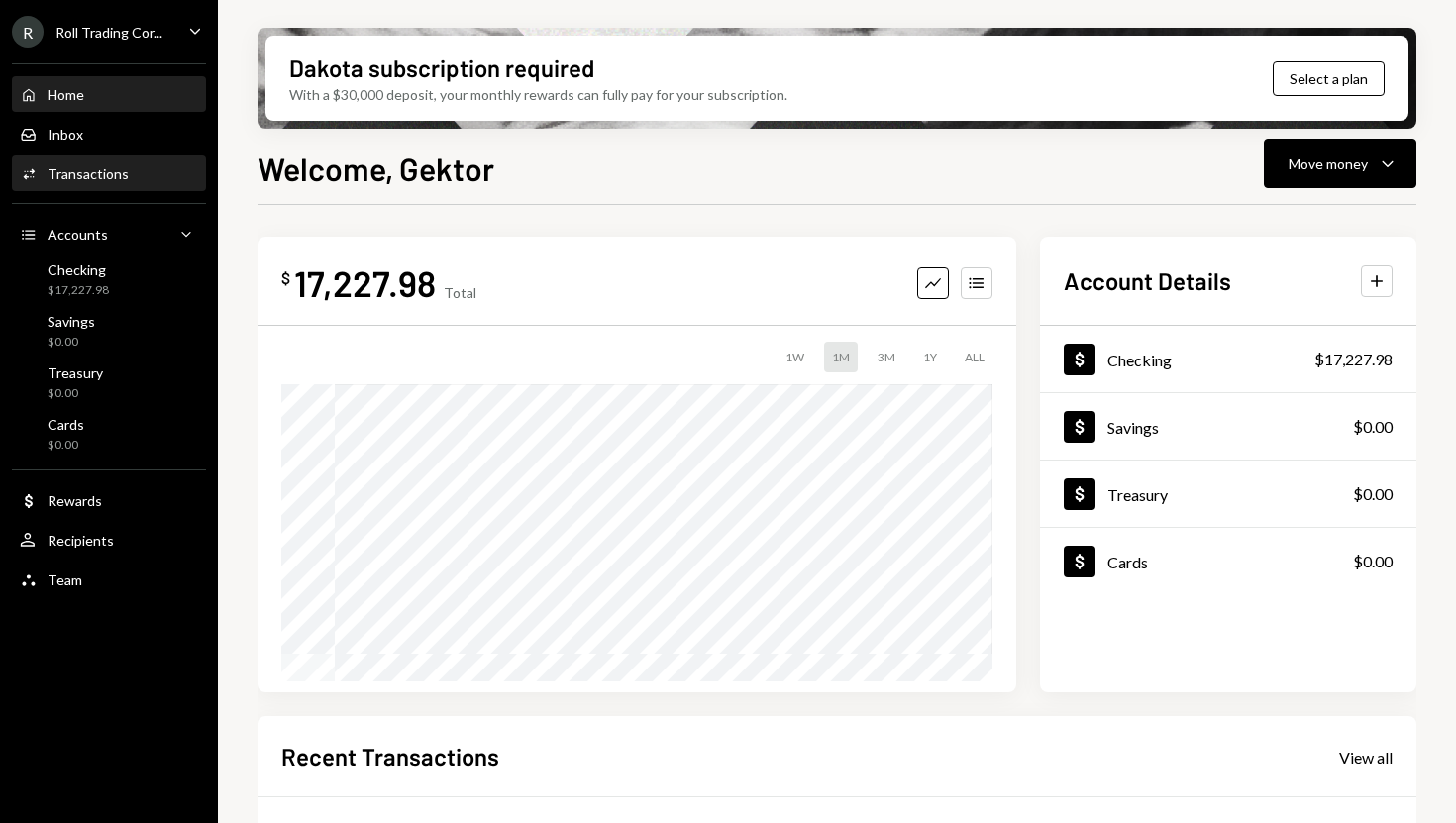 click on "Activities Transactions" at bounding box center (109, 174) 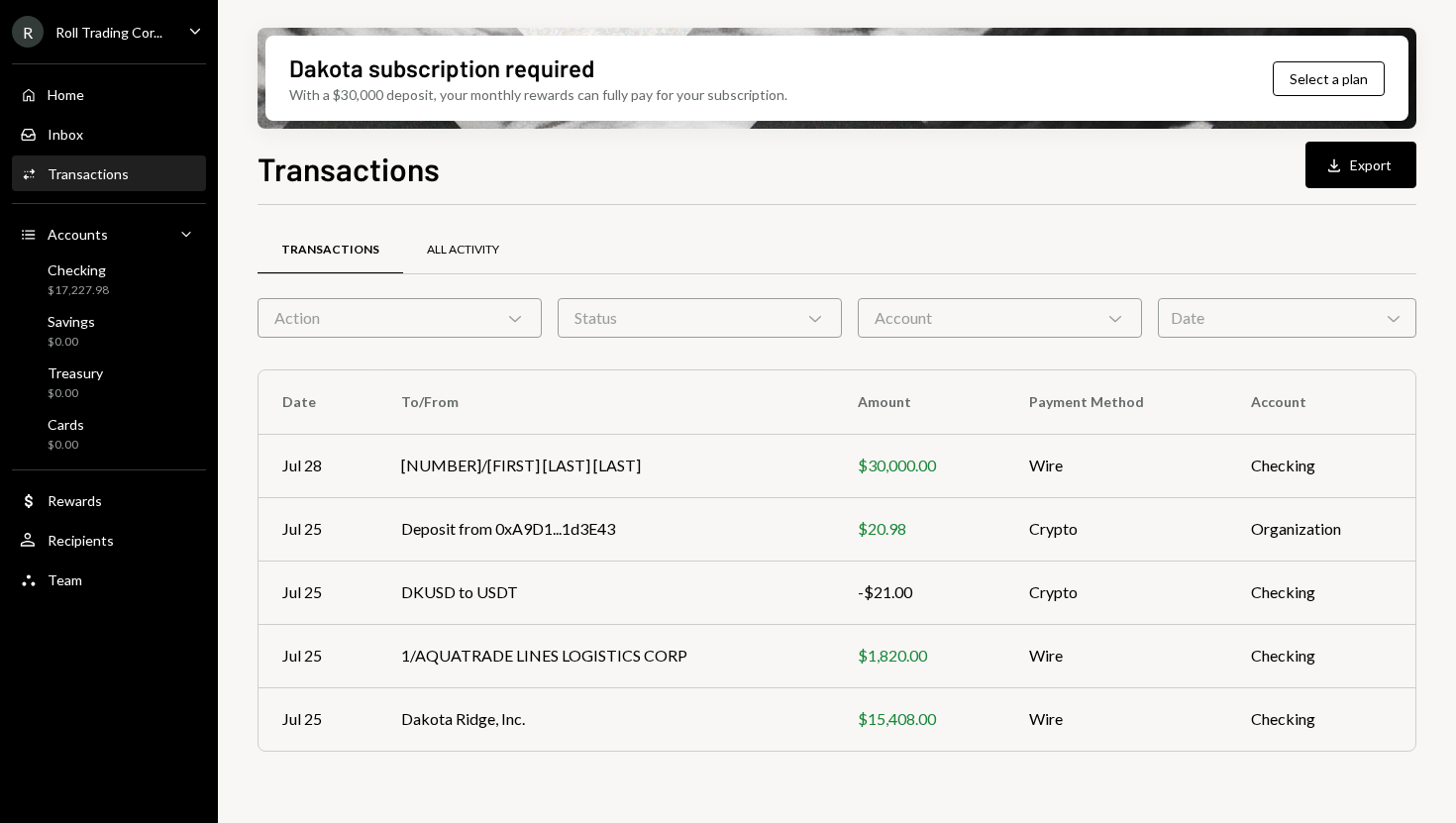 click on "All Activity" at bounding box center [463, 251] 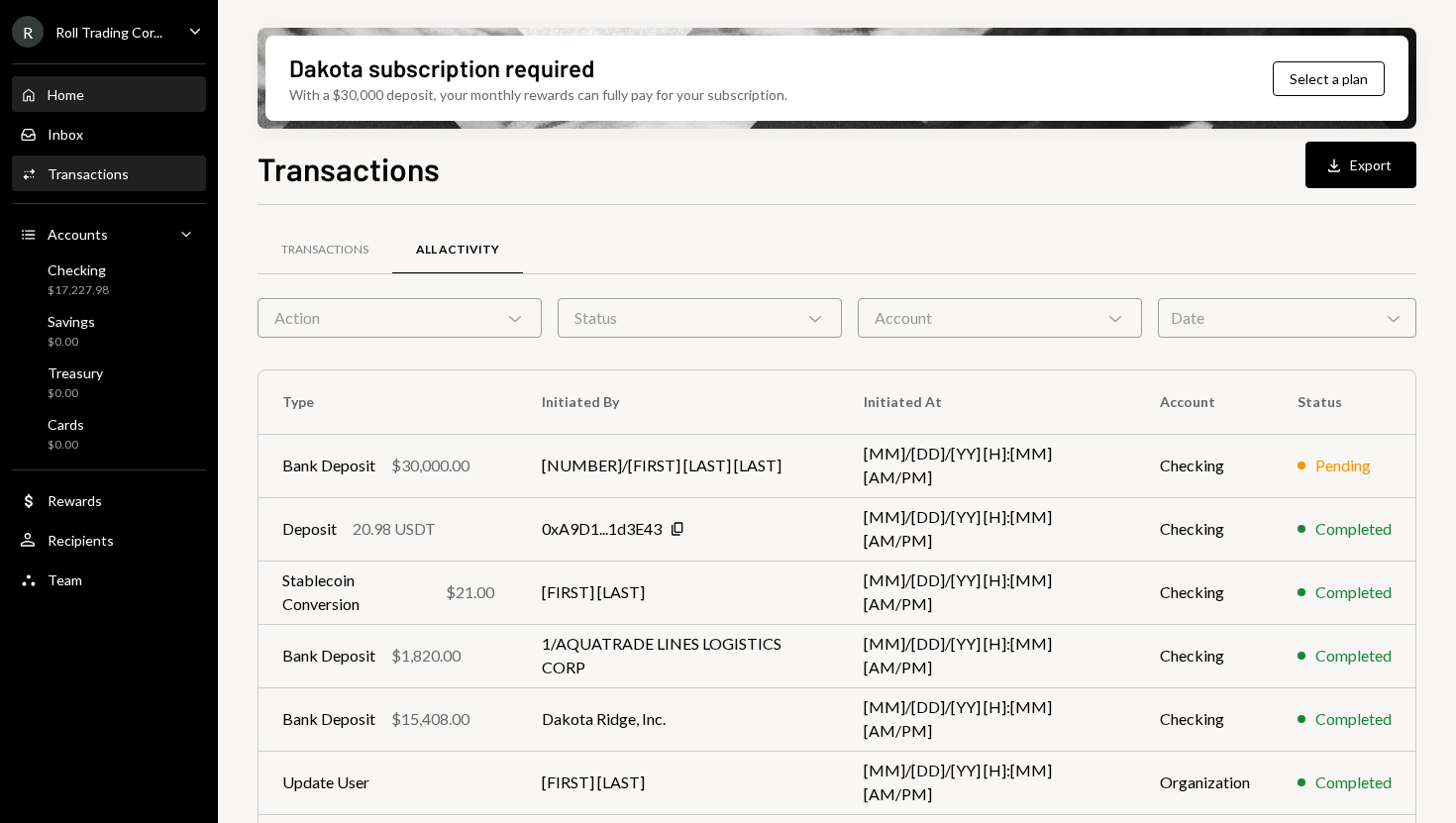click on "Home" at bounding box center [65, 94] 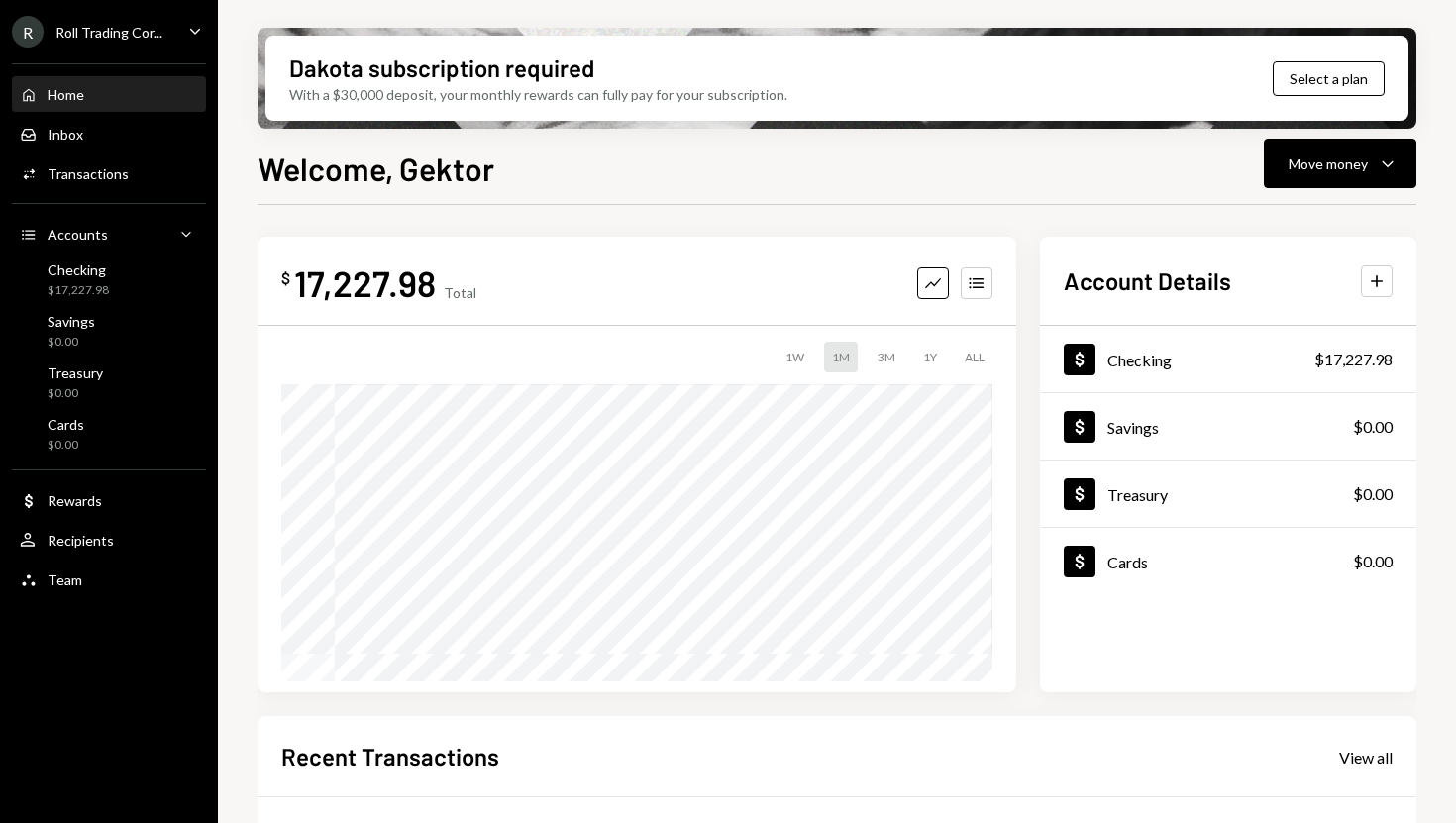 click on "Roll Trading Cor..." at bounding box center [109, 32] 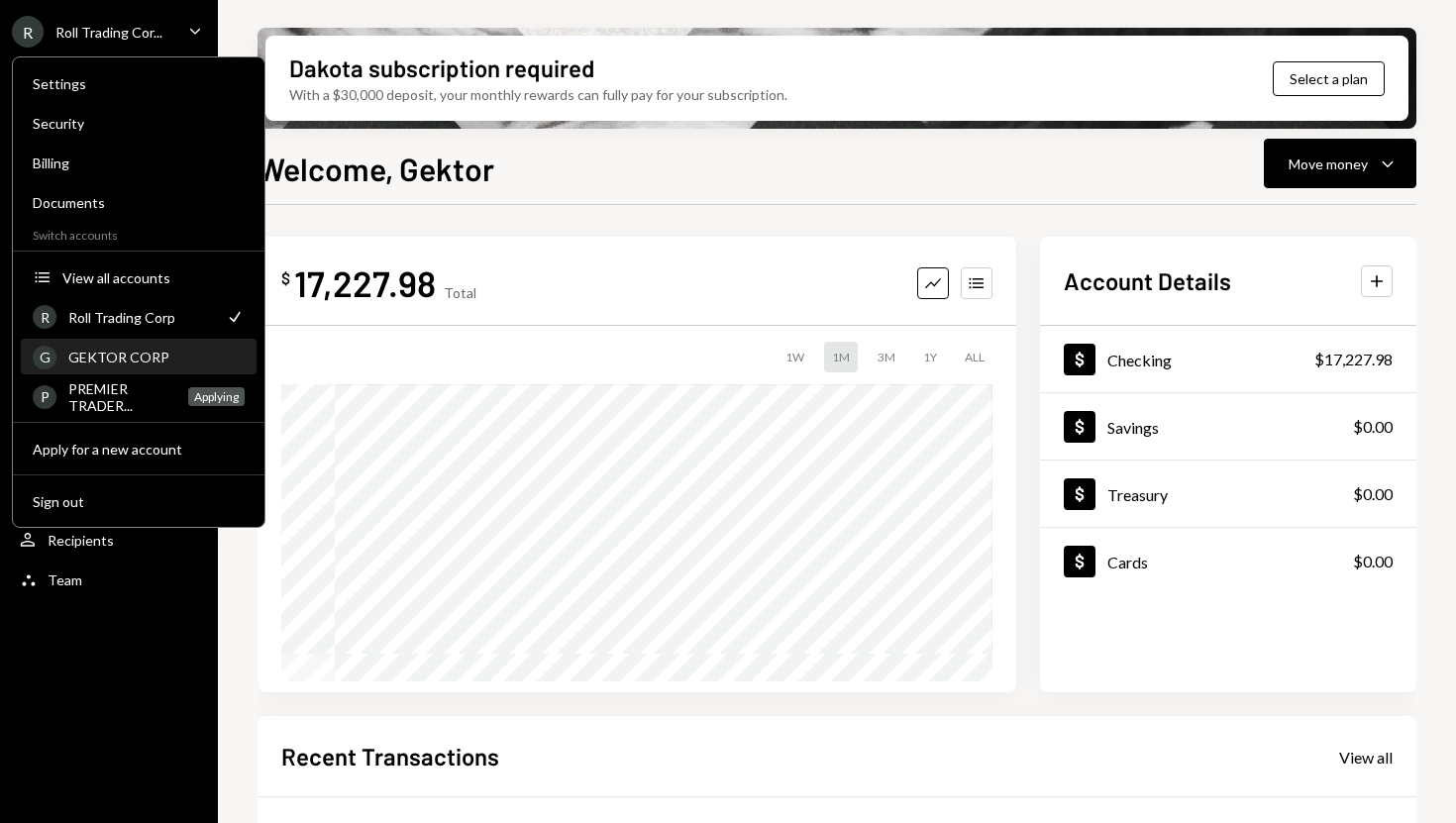 click on "G GEKTOR CORP" at bounding box center [139, 358] 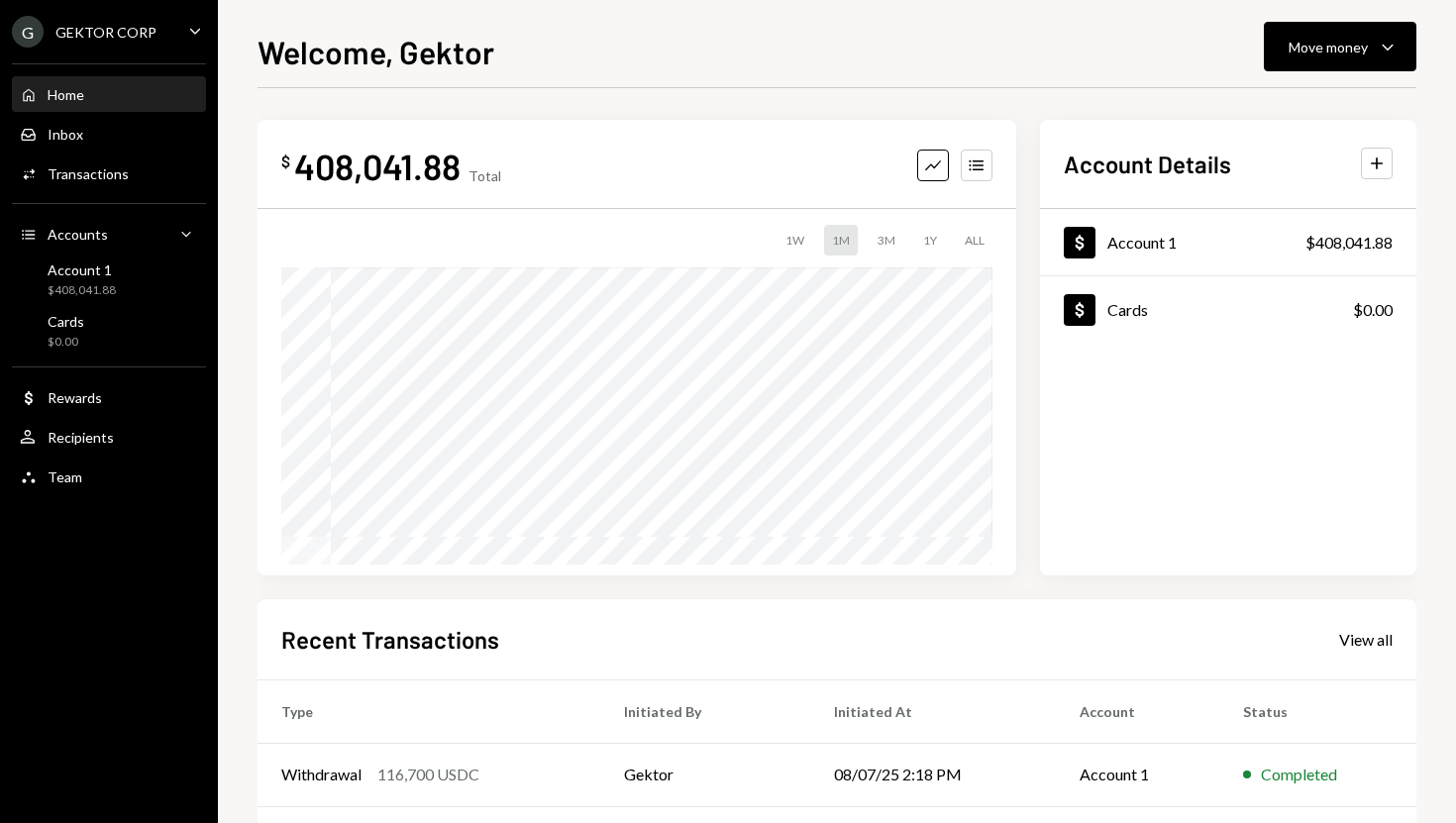 scroll, scrollTop: 0, scrollLeft: 0, axis: both 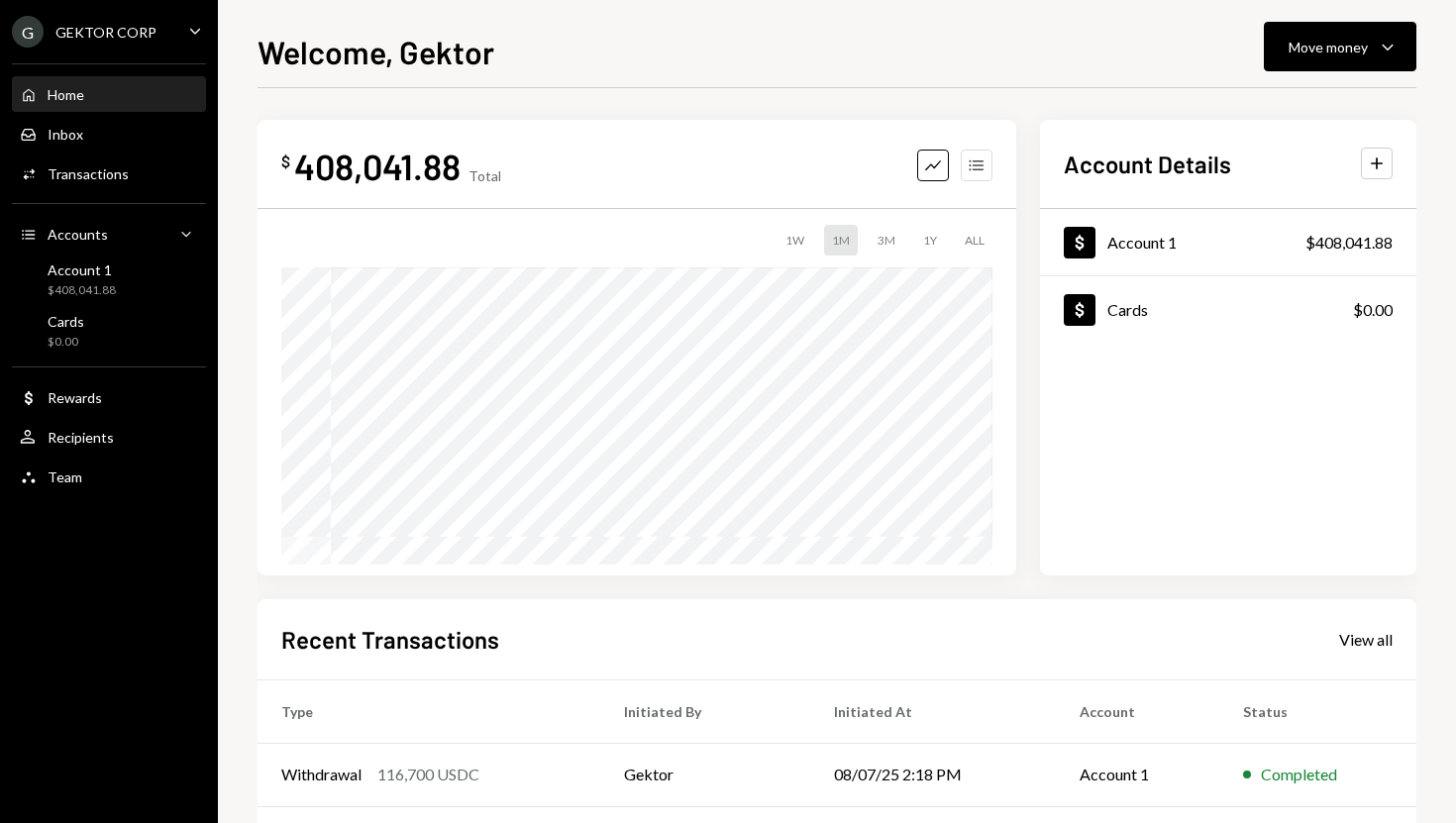 click 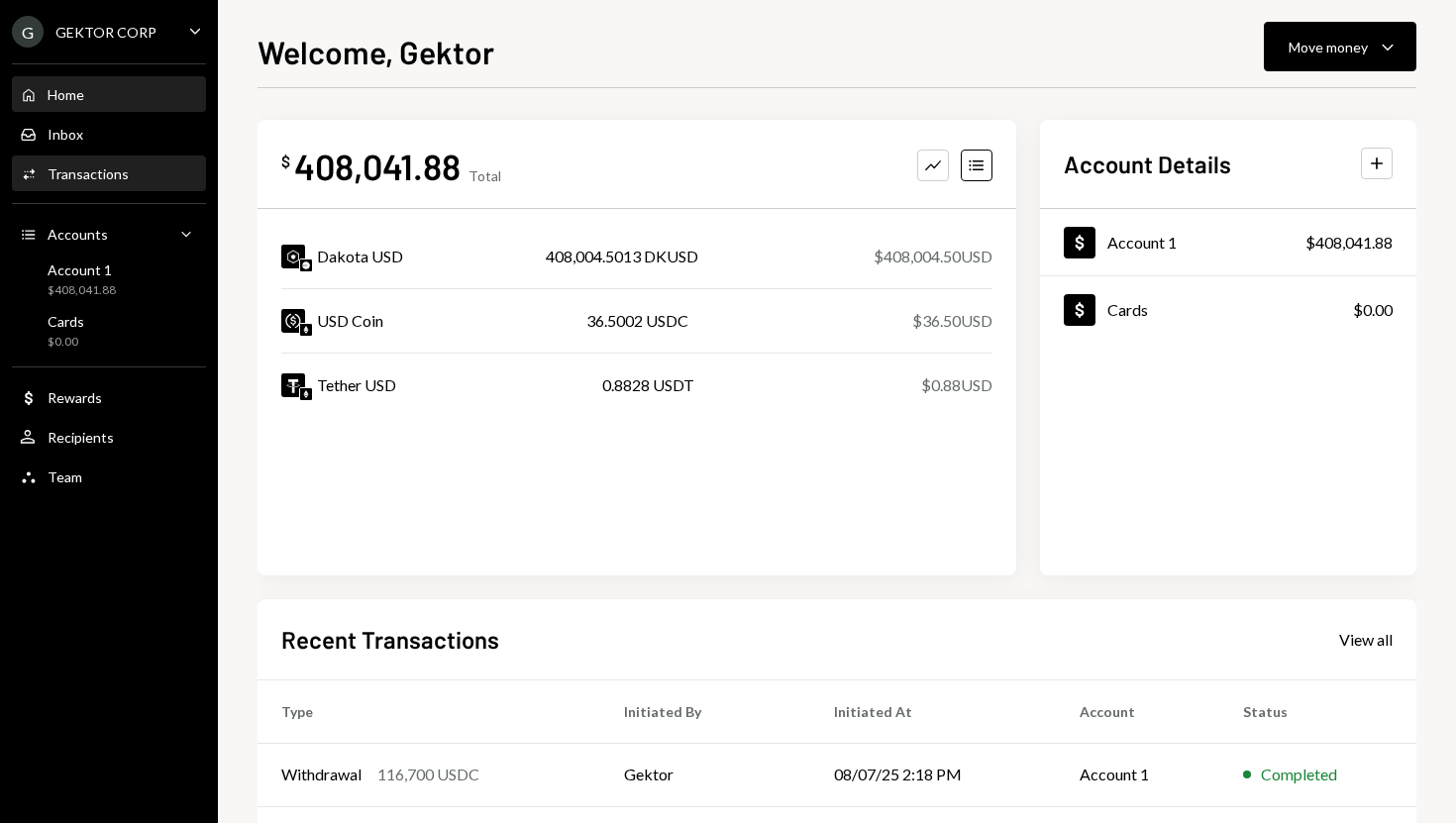 click on "Transactions" at bounding box center [88, 173] 